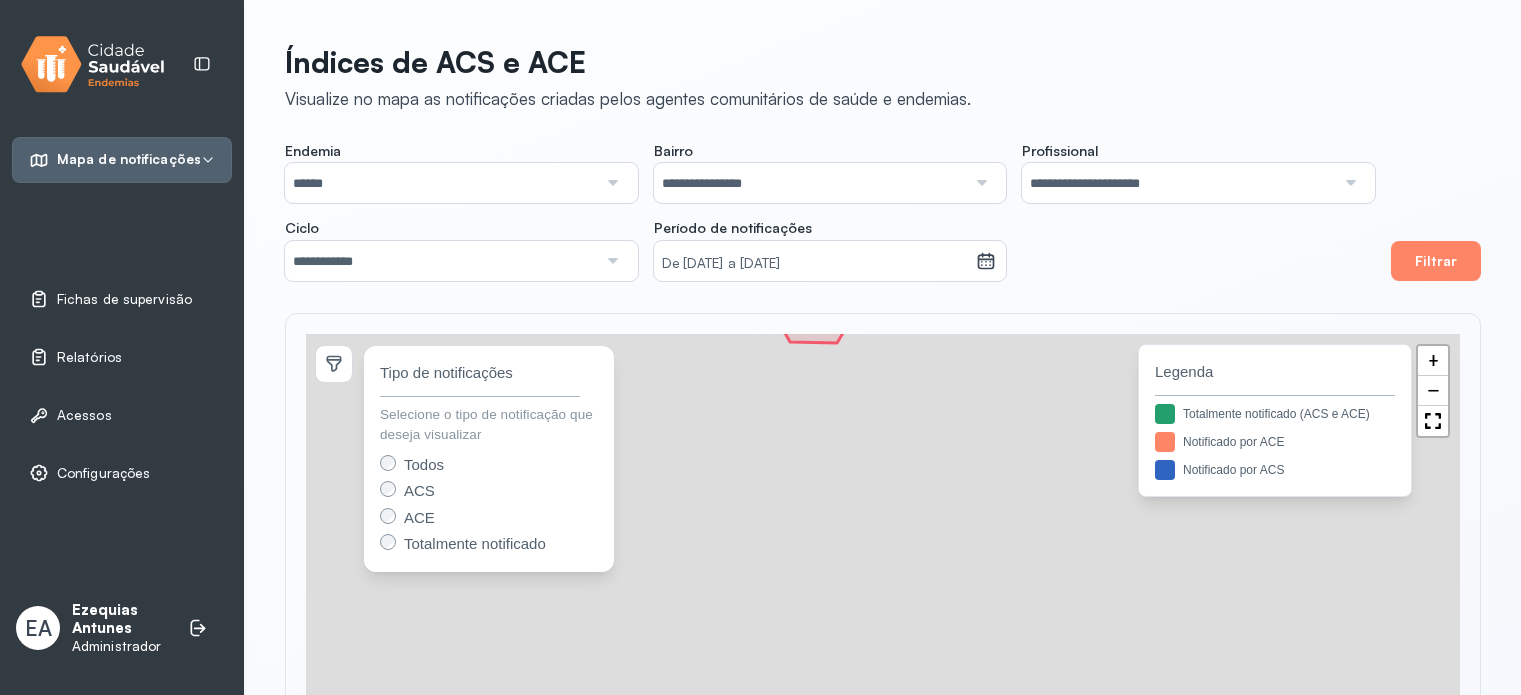 scroll, scrollTop: 0, scrollLeft: 0, axis: both 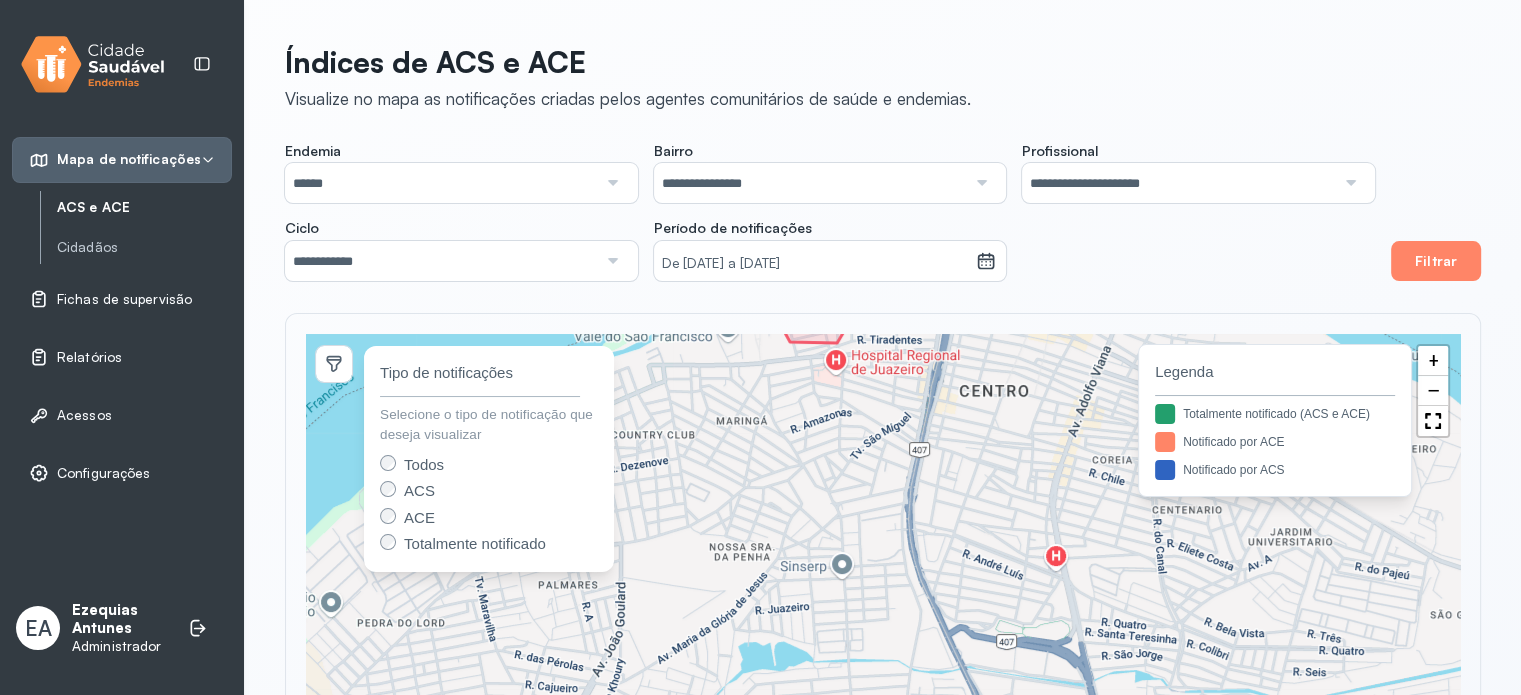 click on "Relatórios" at bounding box center (122, 357) 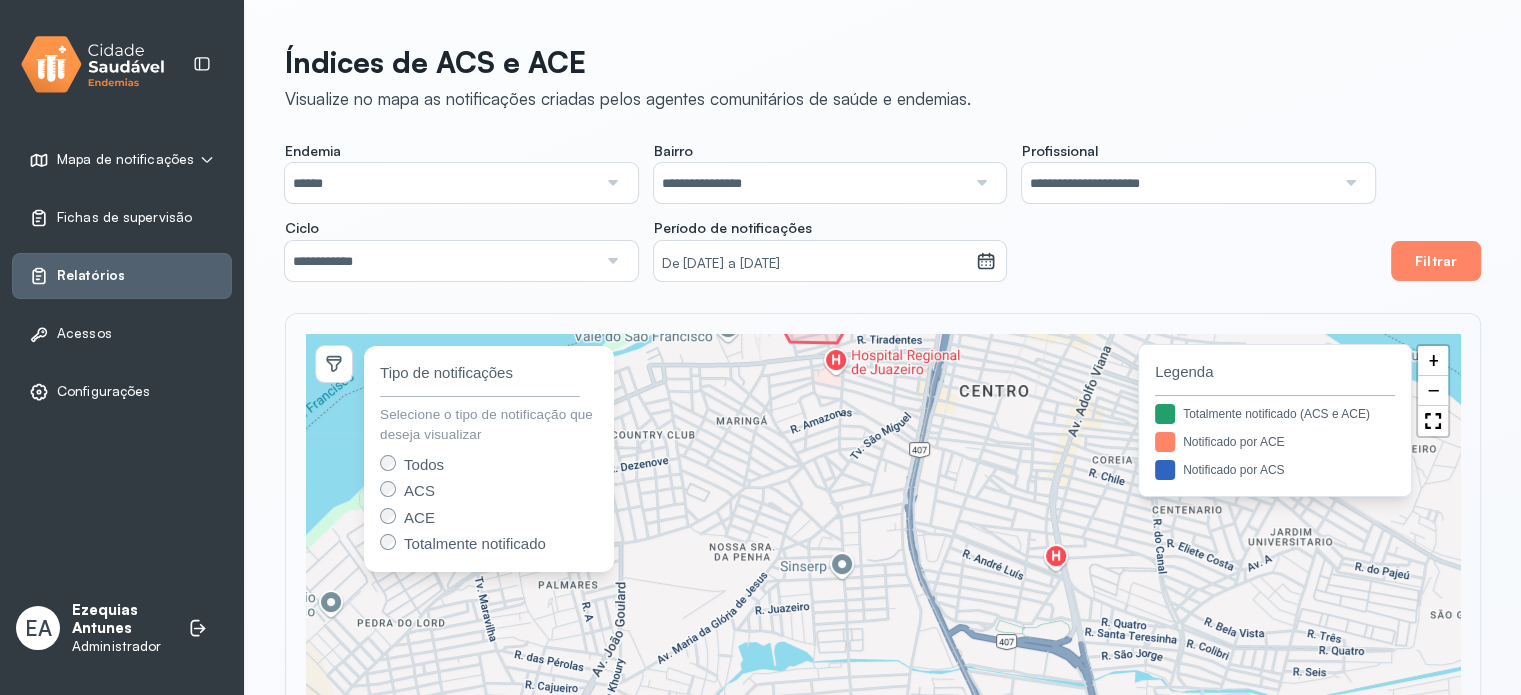 click on "Relatórios" at bounding box center [122, 276] 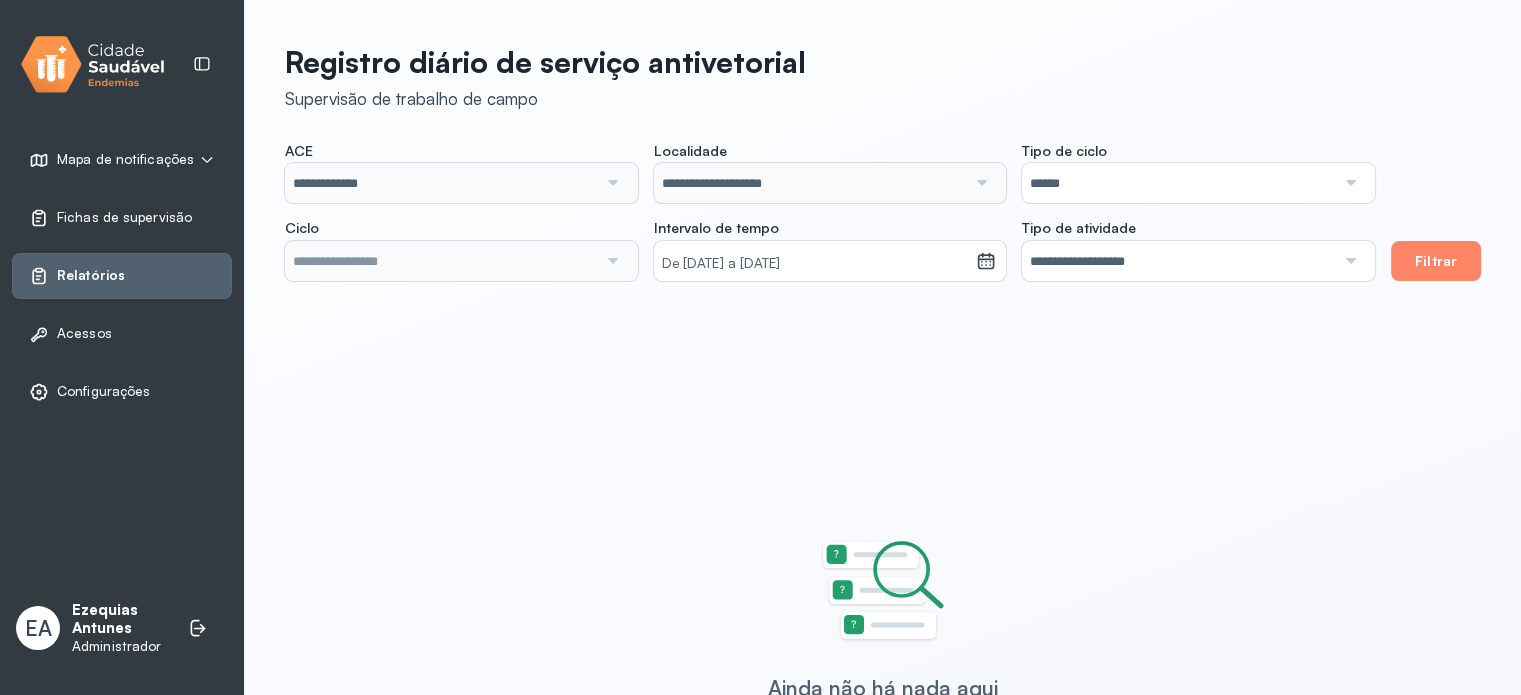 type on "**********" 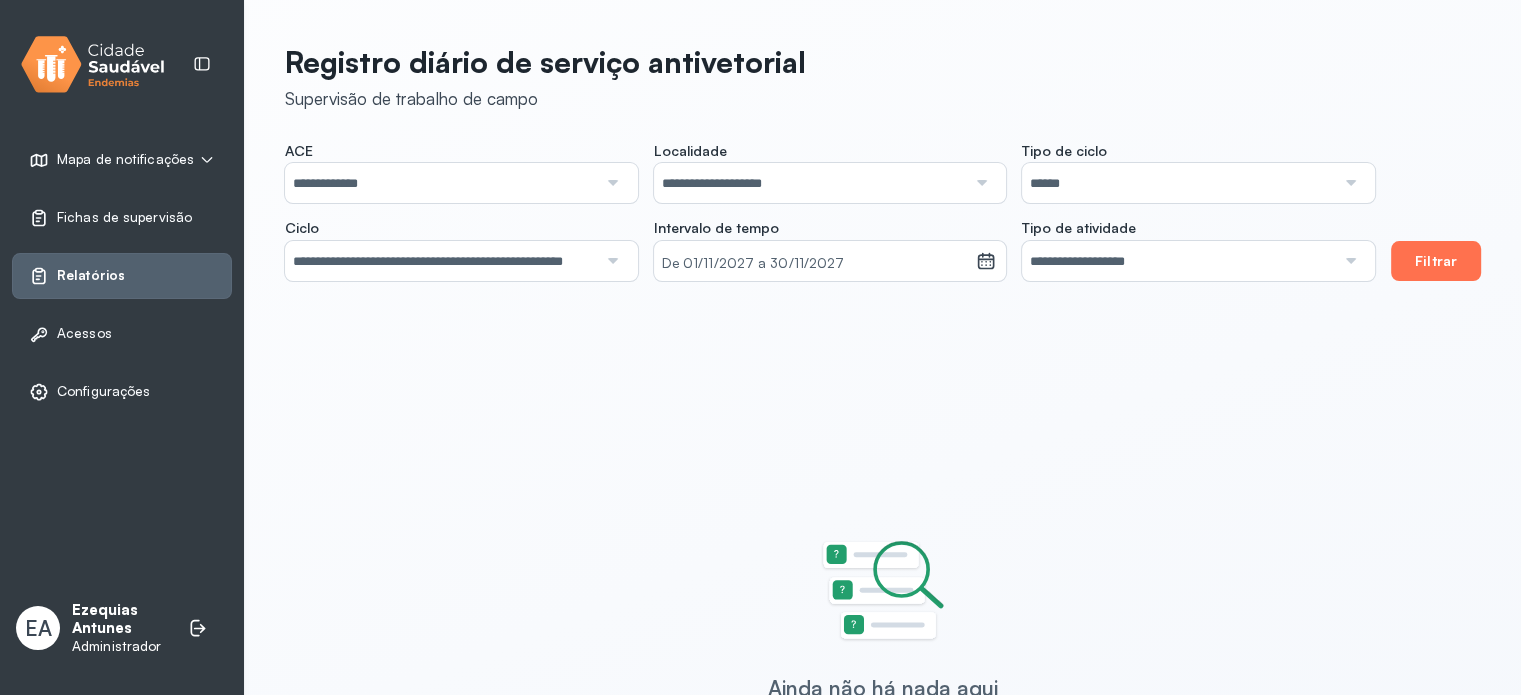 click on "Filtrar" at bounding box center (1436, 261) 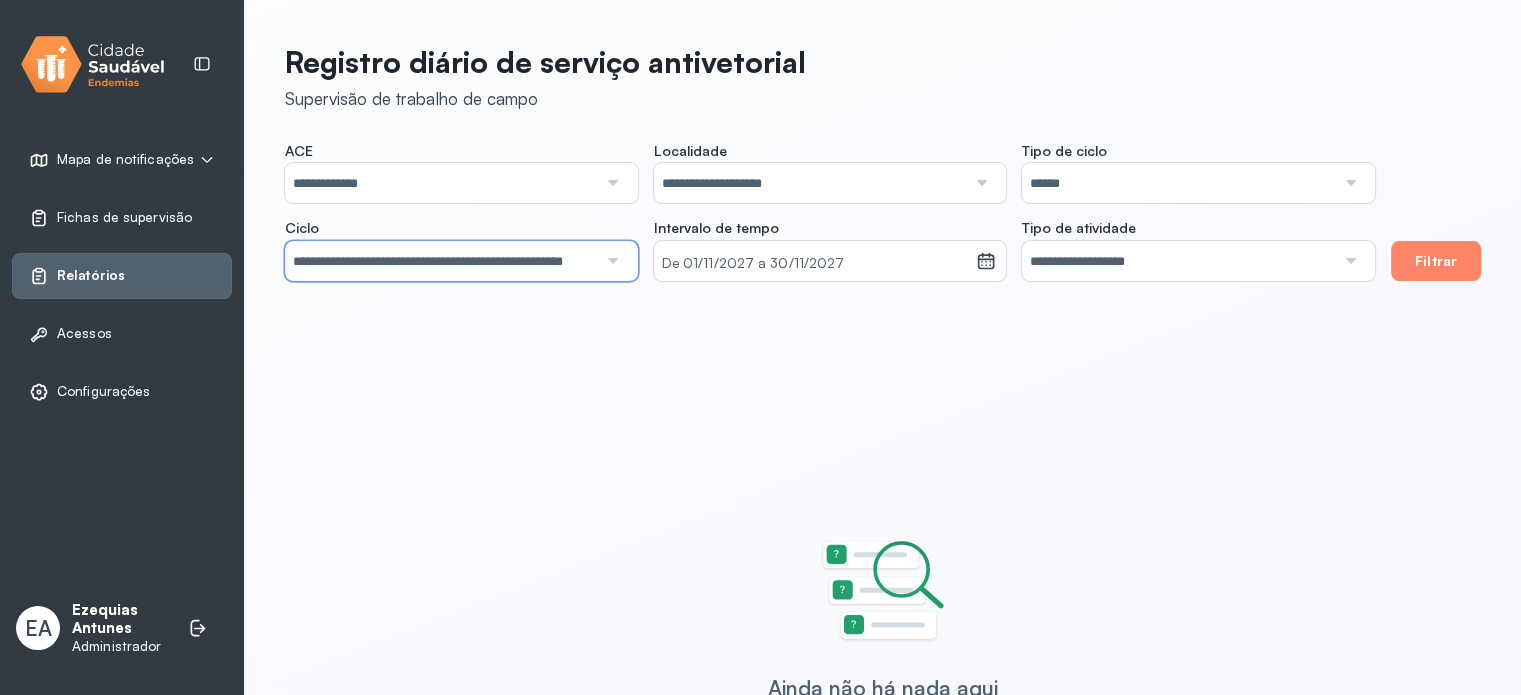 click on "**********" at bounding box center (441, 261) 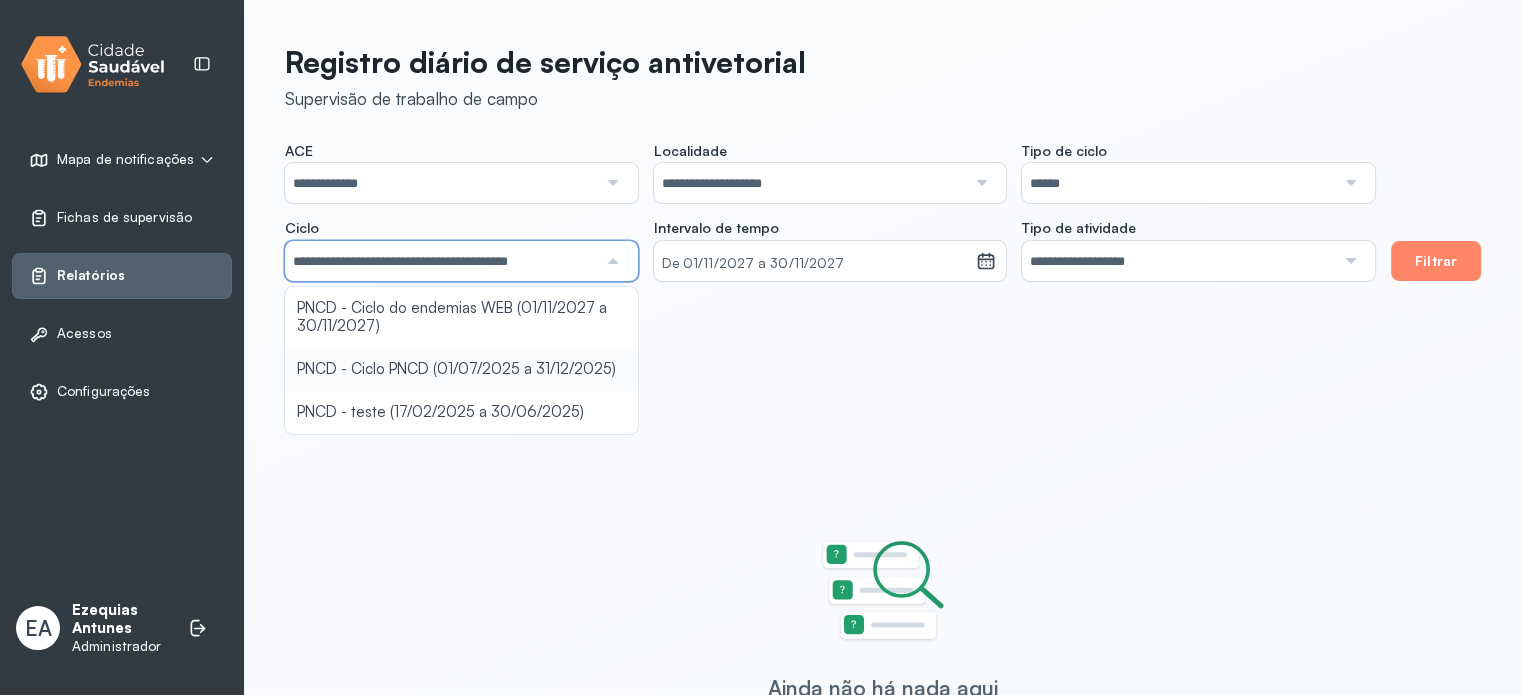 click on "**********" 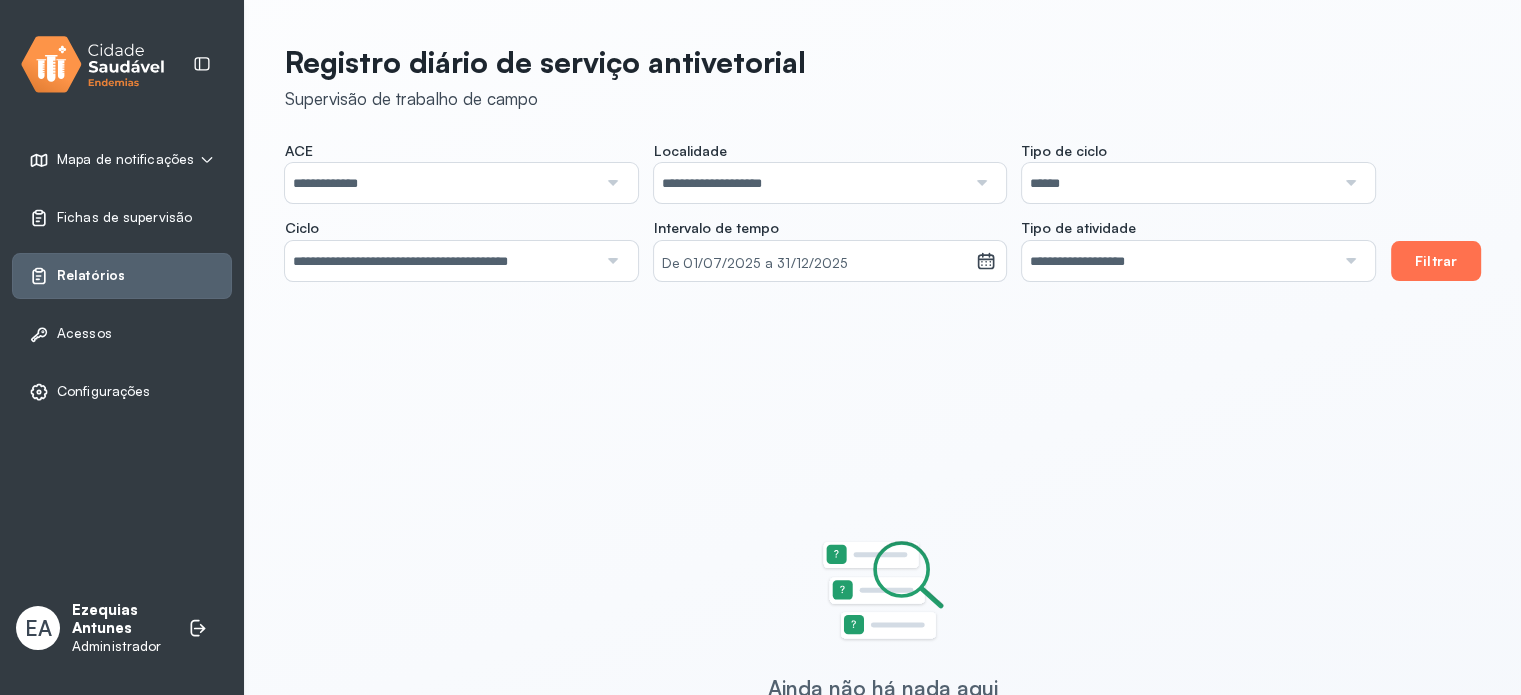 click on "Filtrar" at bounding box center [1436, 261] 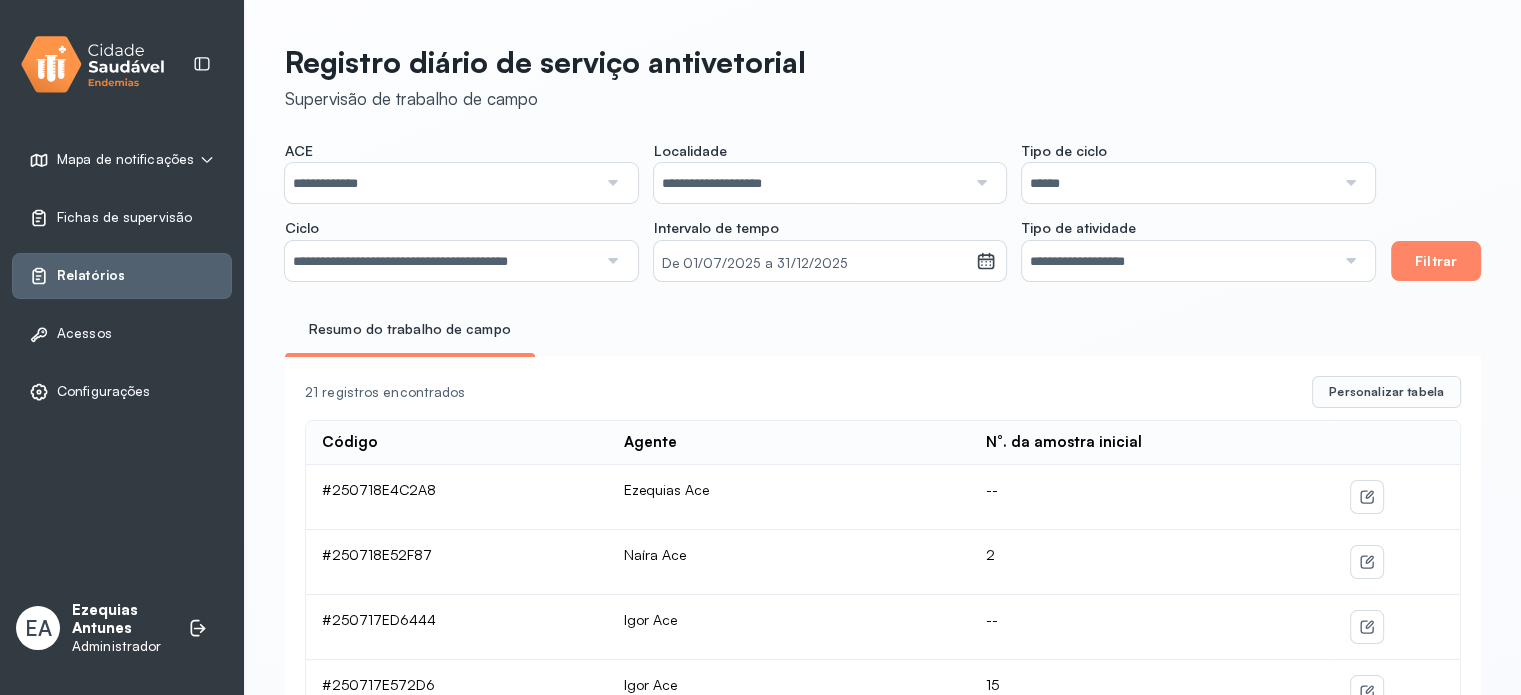 click 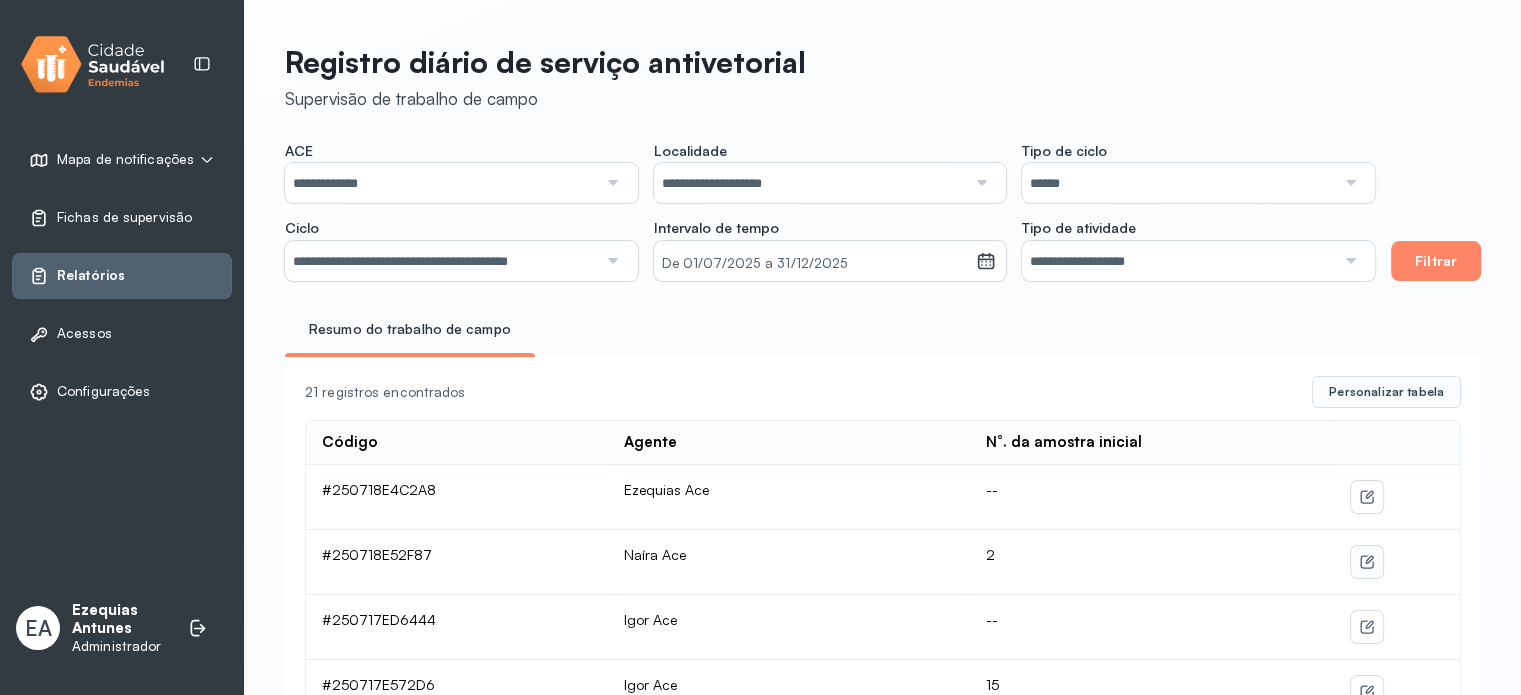 click 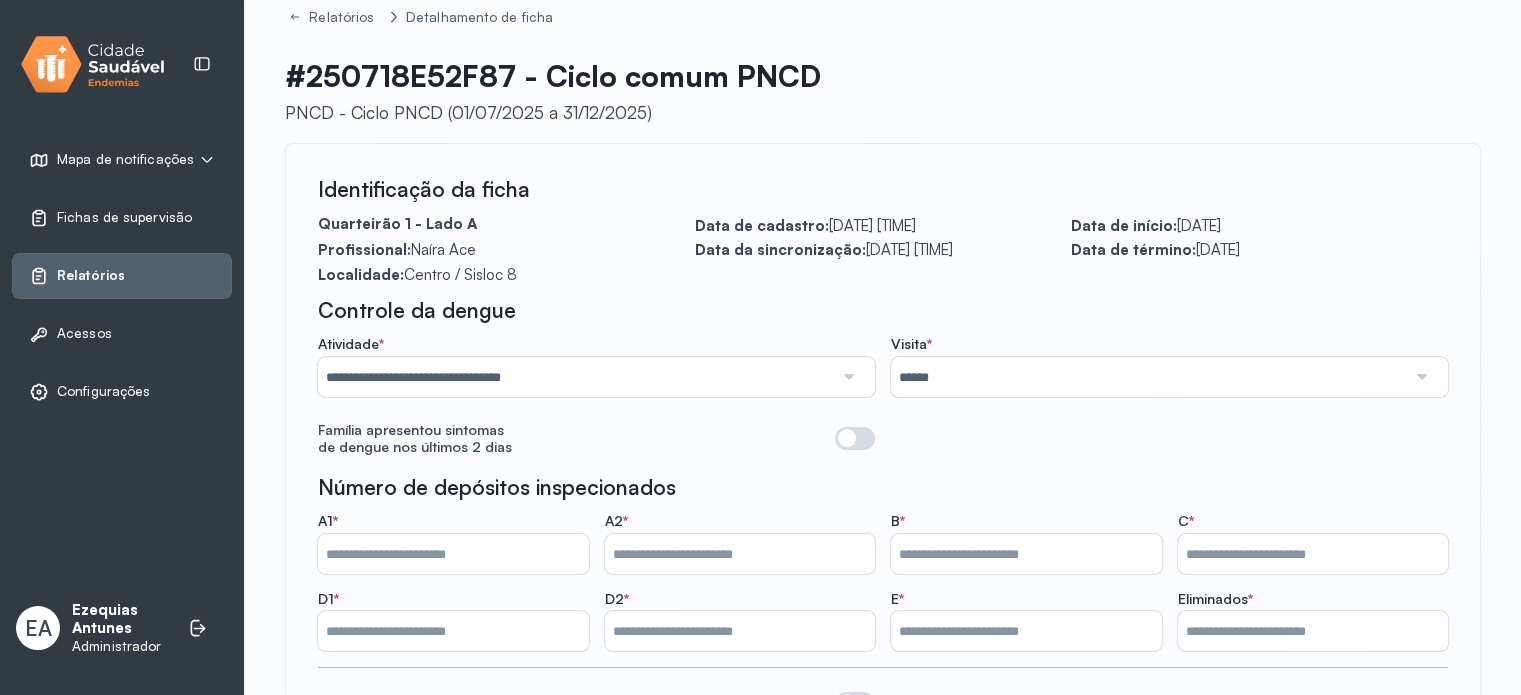 scroll, scrollTop: 0, scrollLeft: 0, axis: both 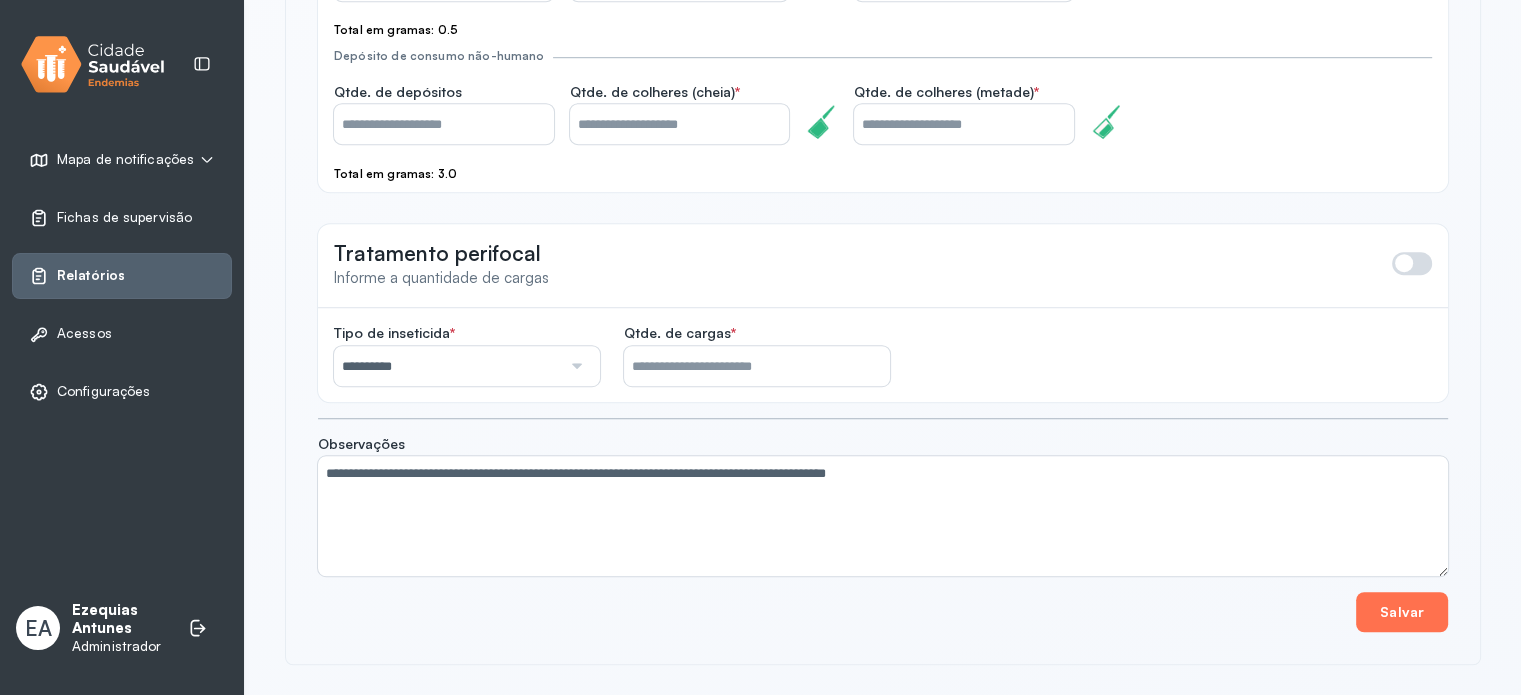 click on "Salvar" at bounding box center (1402, 612) 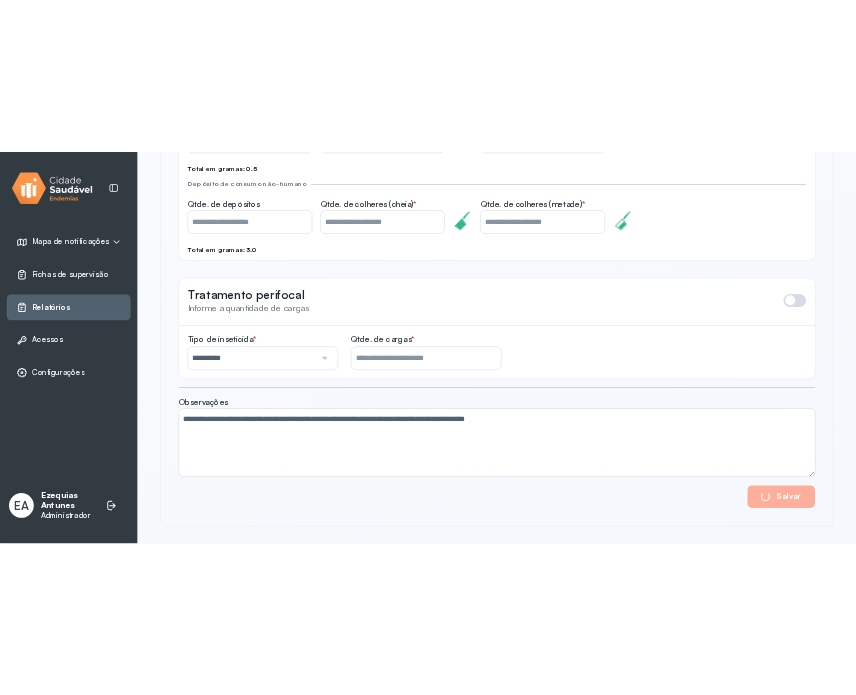 scroll, scrollTop: 1557, scrollLeft: 0, axis: vertical 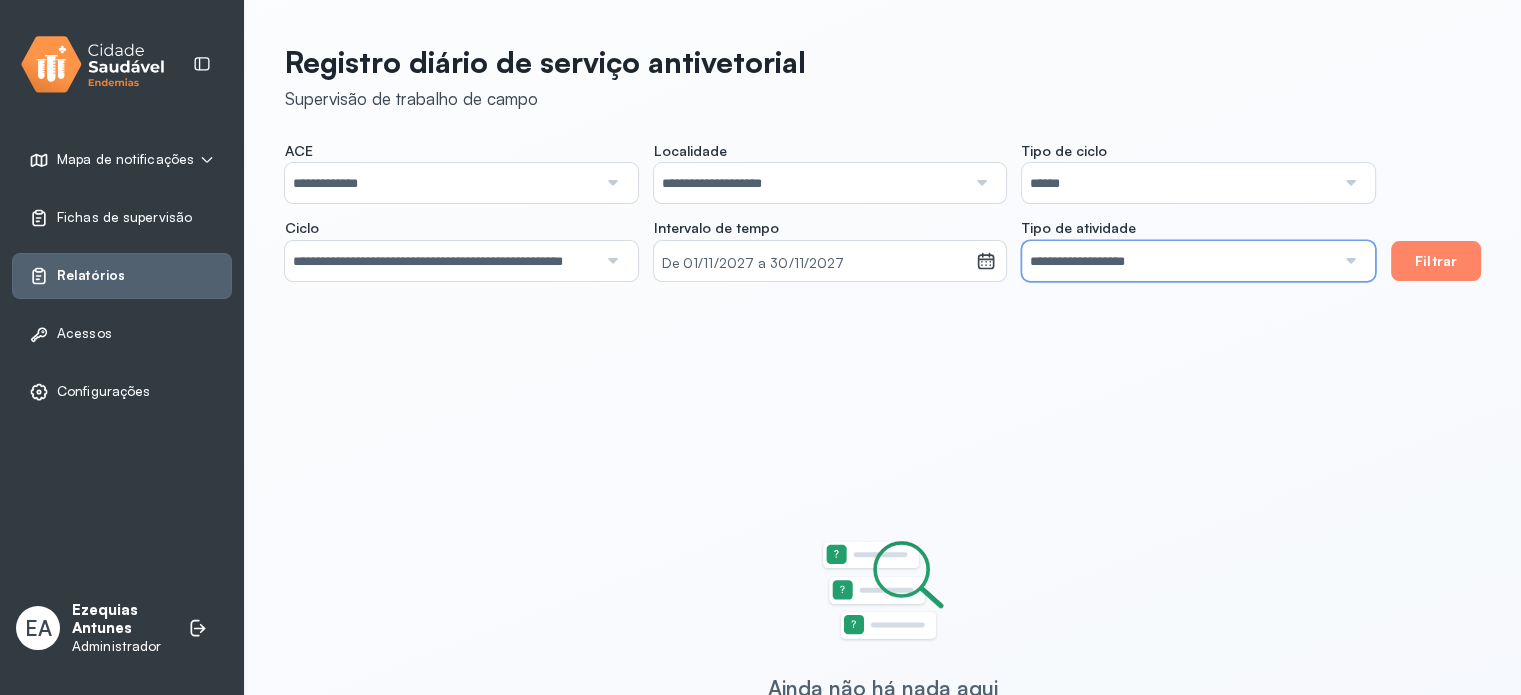 click on "**********" at bounding box center [1178, 261] 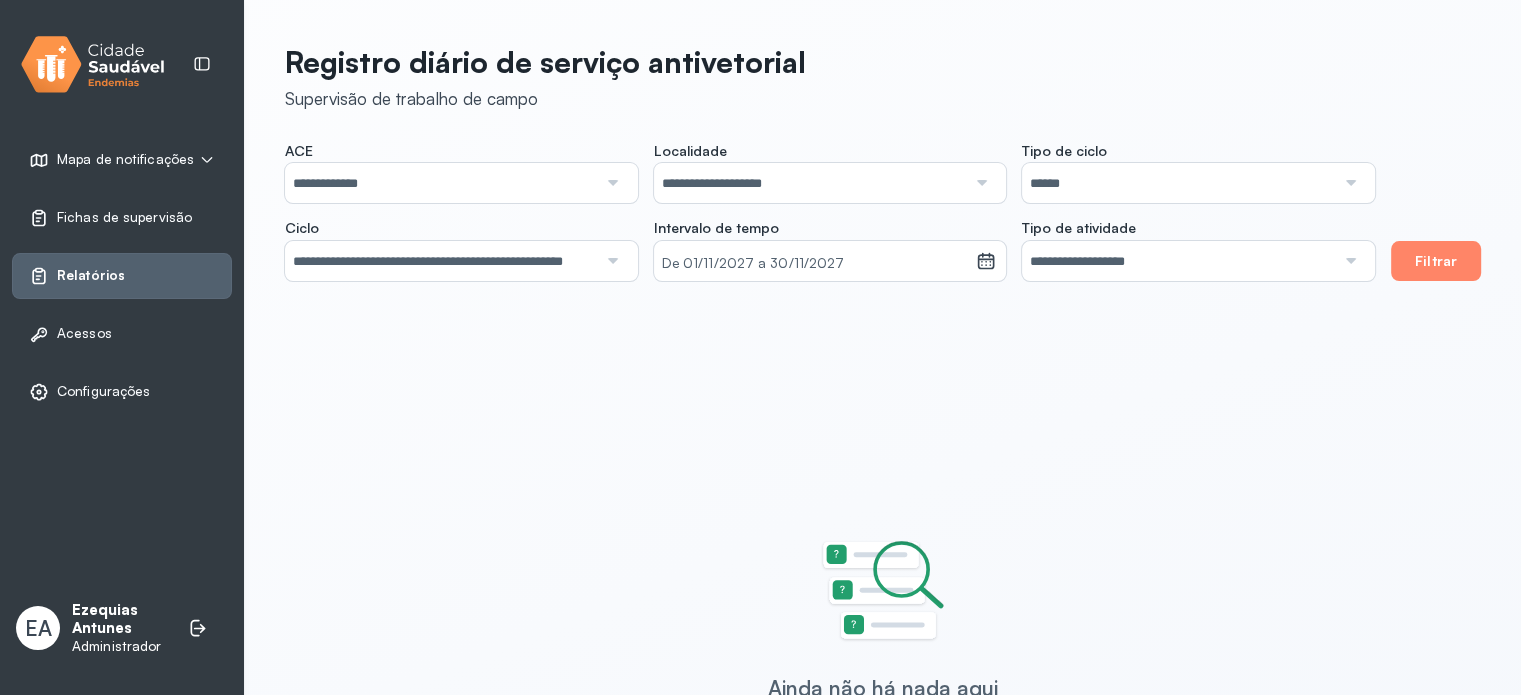 click on "Registro diário de serviço antivetorial Supervisão de trabalho de campo" at bounding box center [883, 77] 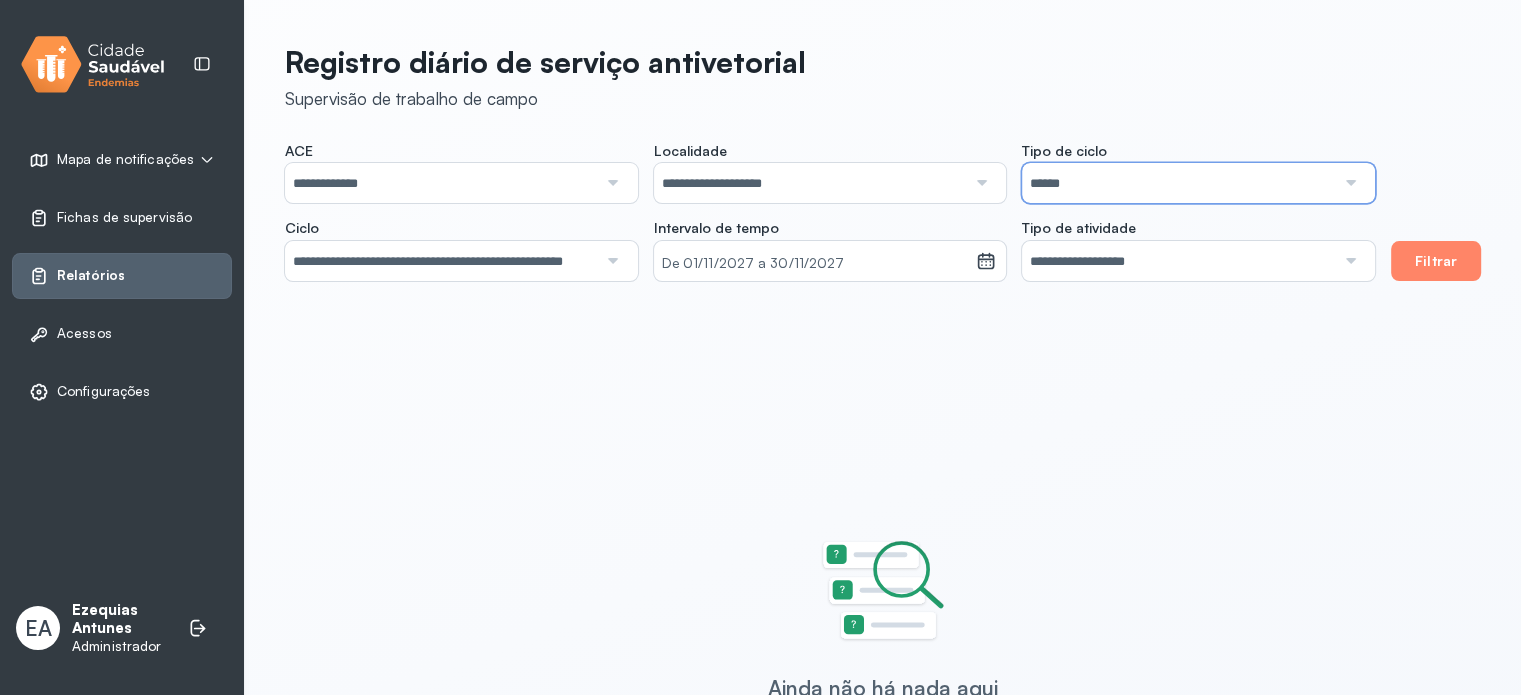 click on "******" at bounding box center [1178, 183] 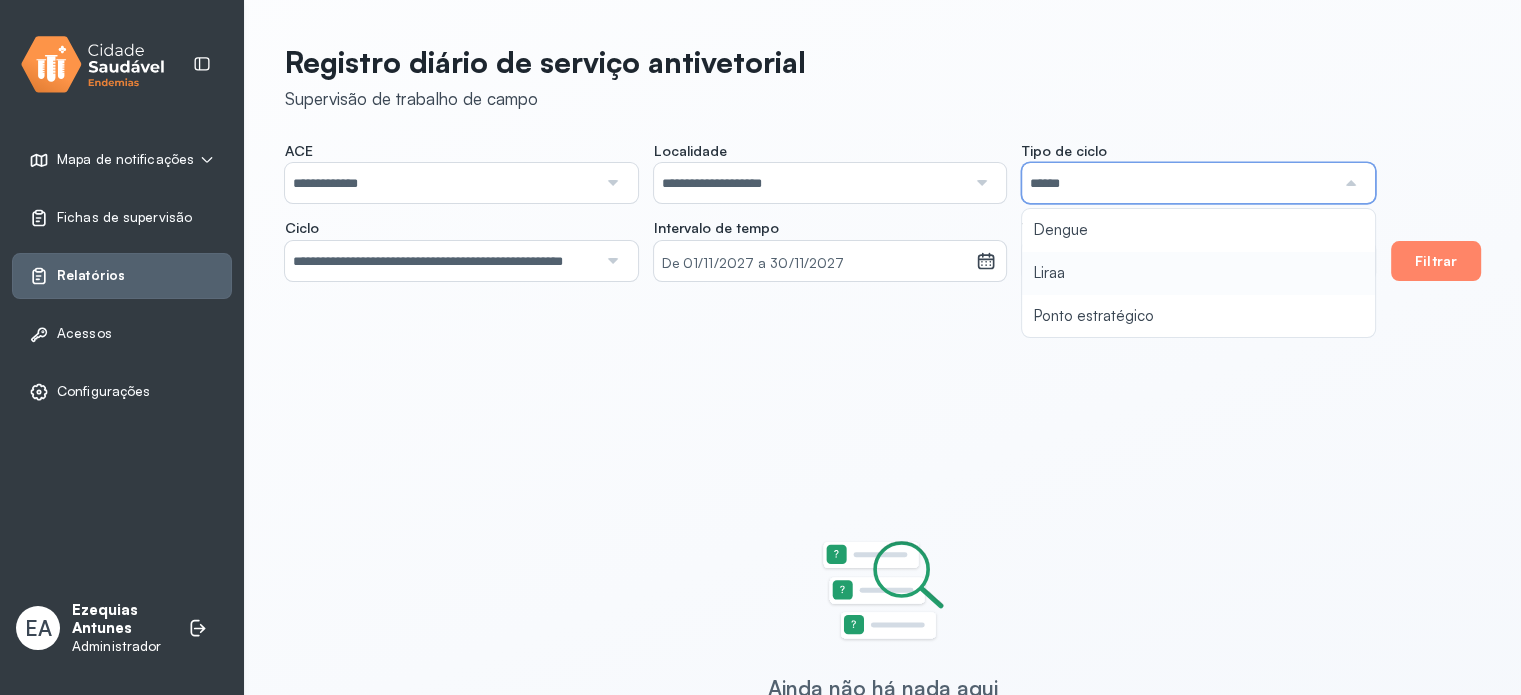 type on "**********" 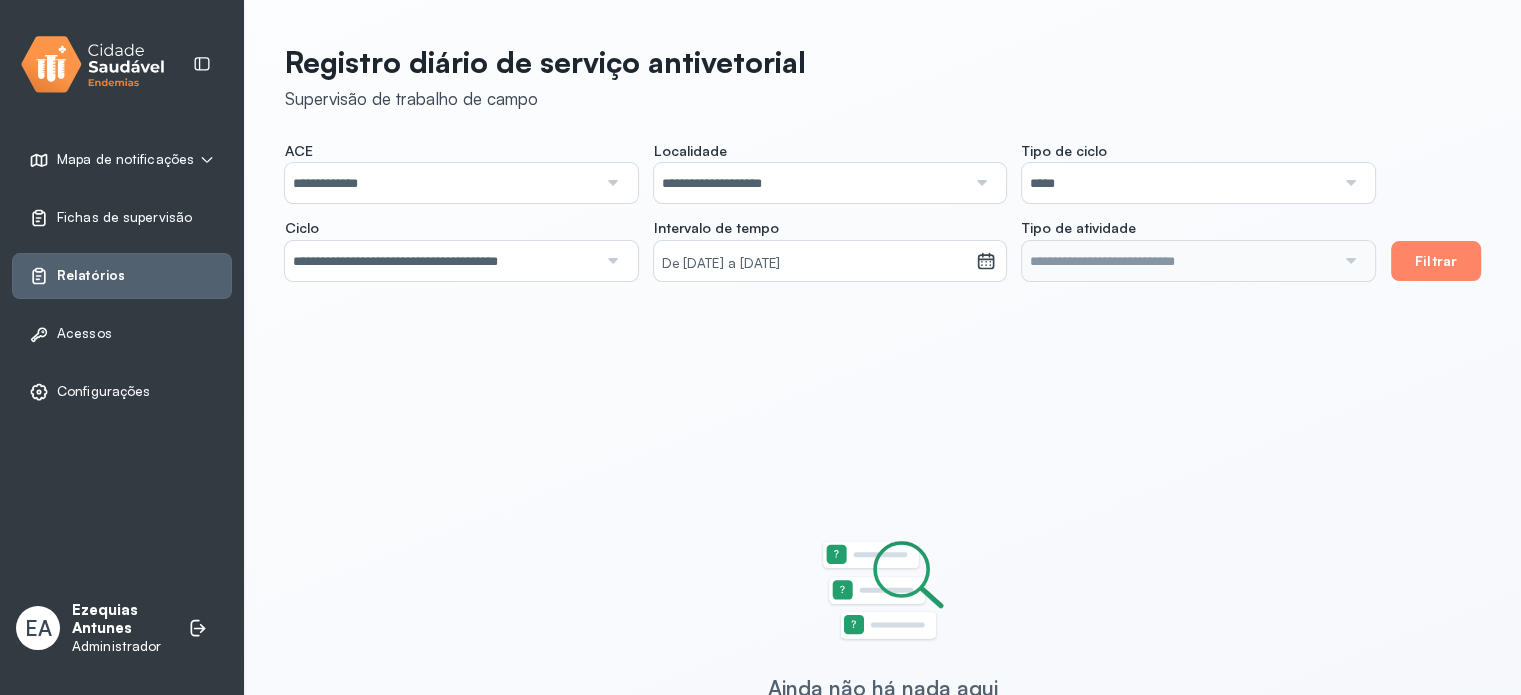 click on "**********" at bounding box center [830, 211] 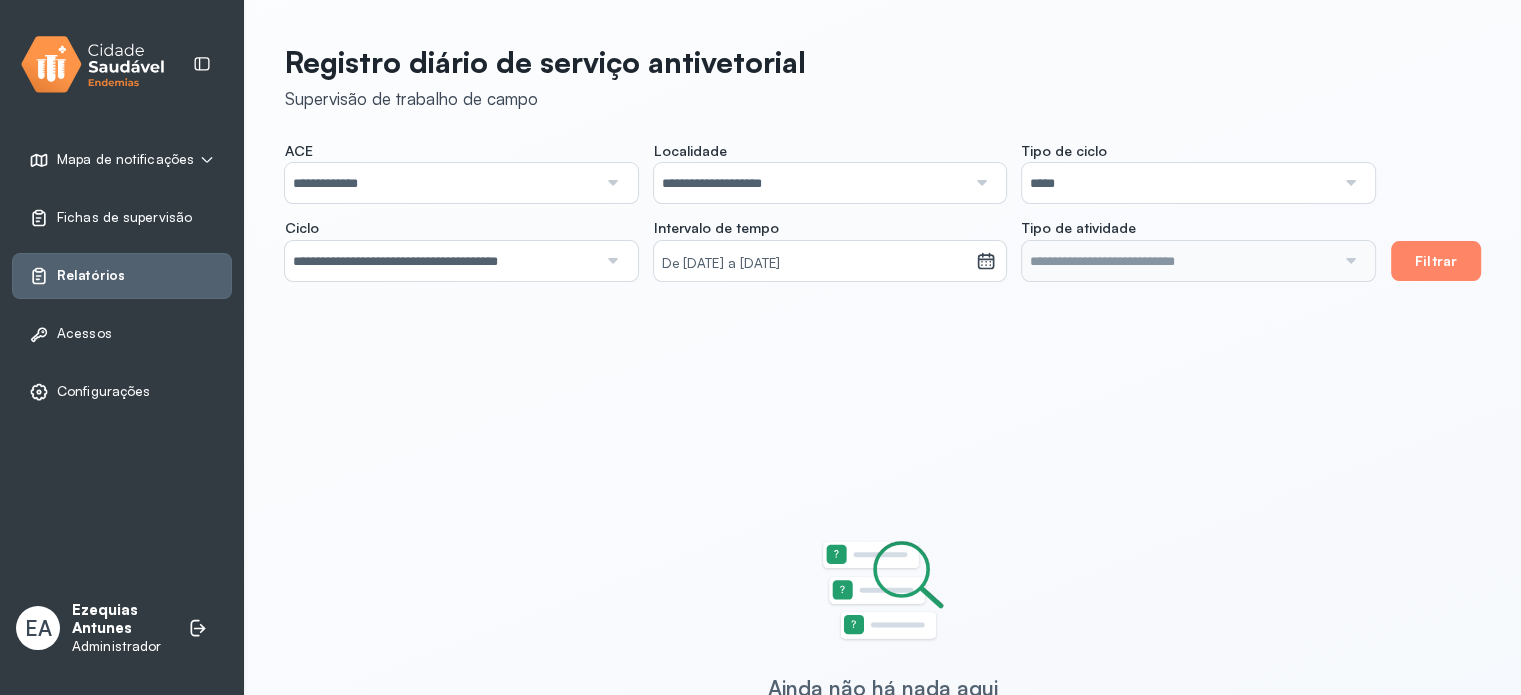 click on "**********" 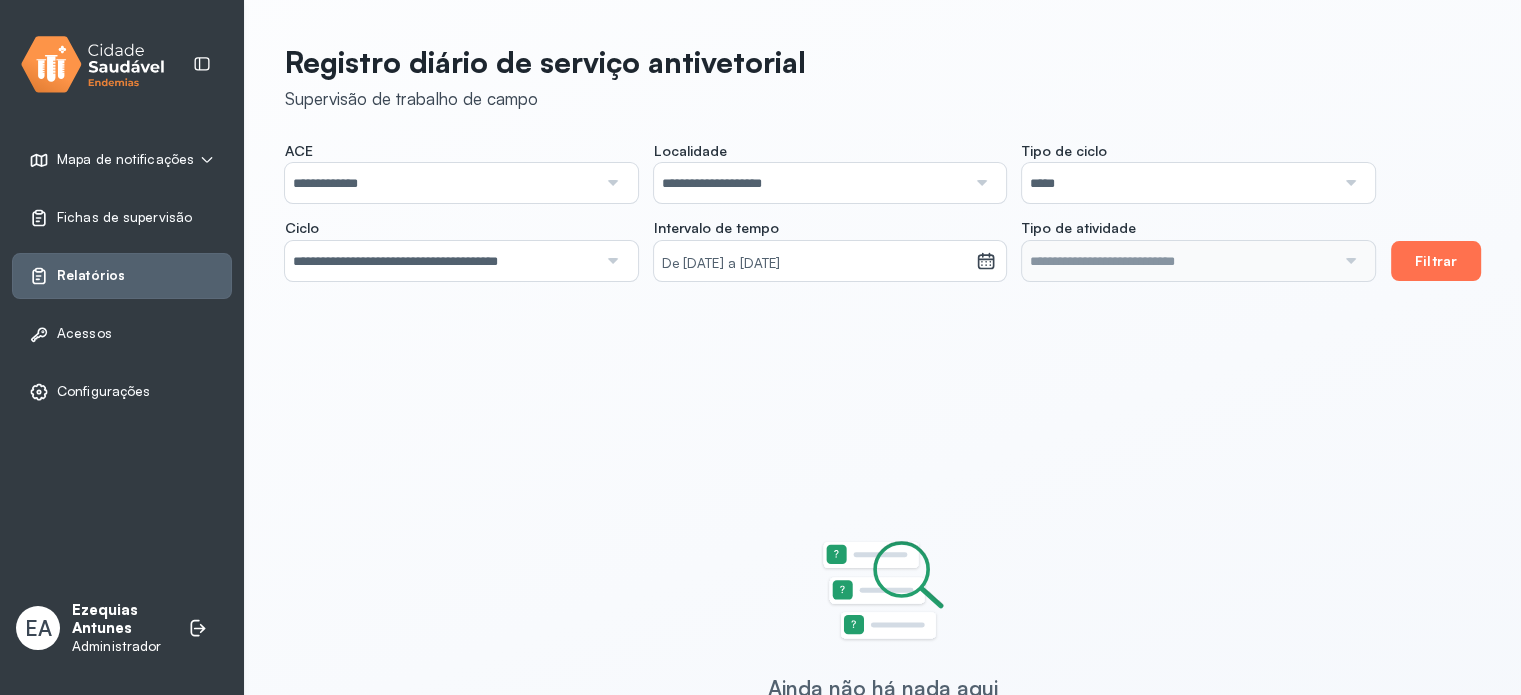 click on "Filtrar" at bounding box center [1436, 261] 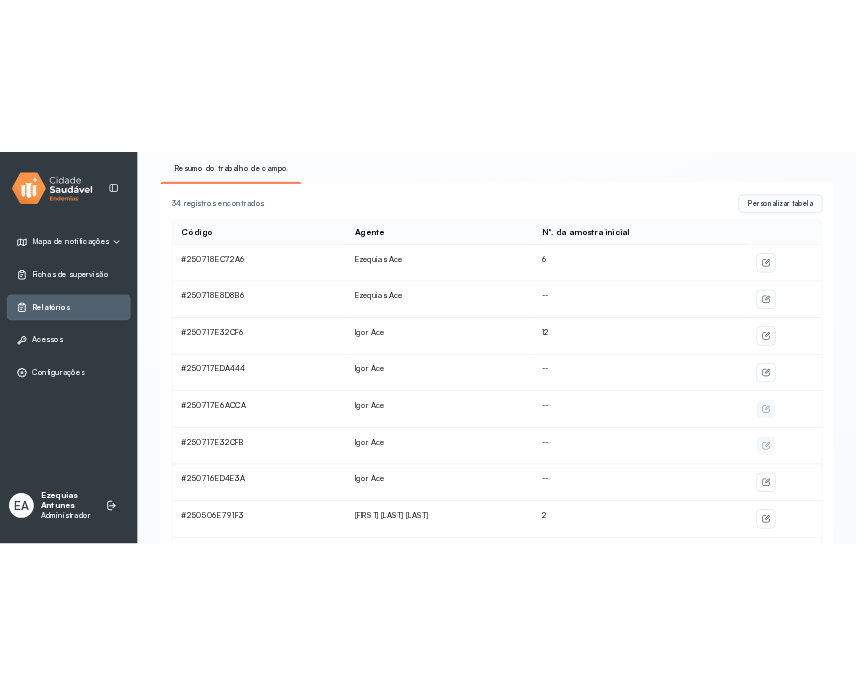 scroll, scrollTop: 297, scrollLeft: 0, axis: vertical 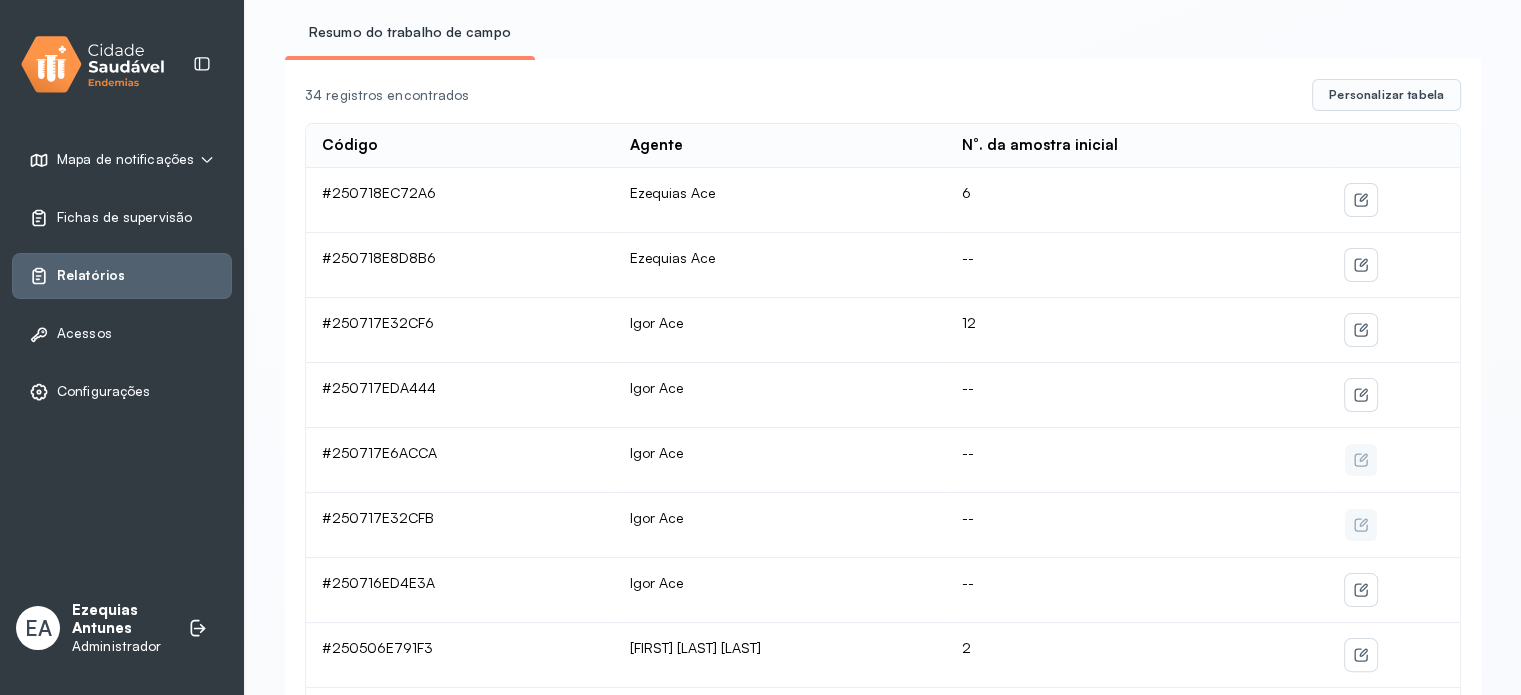 click 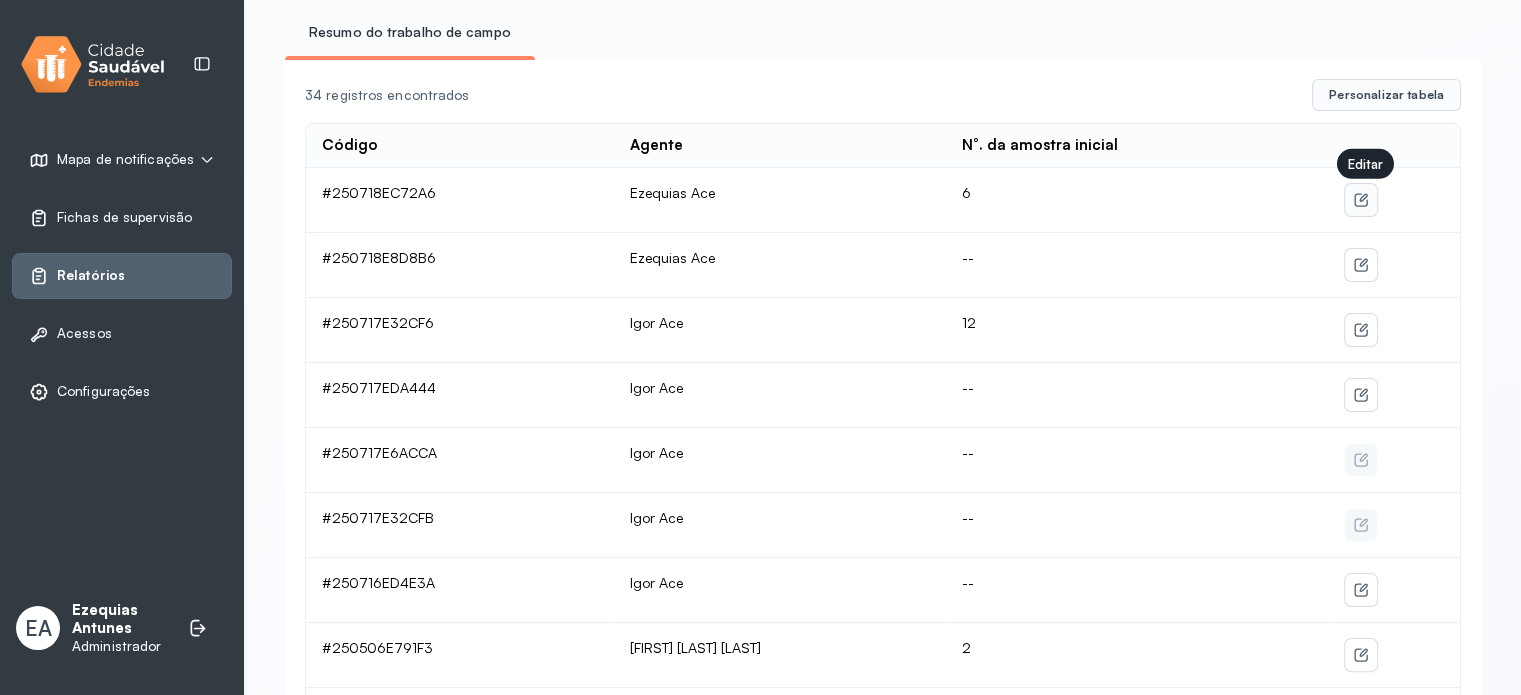 click 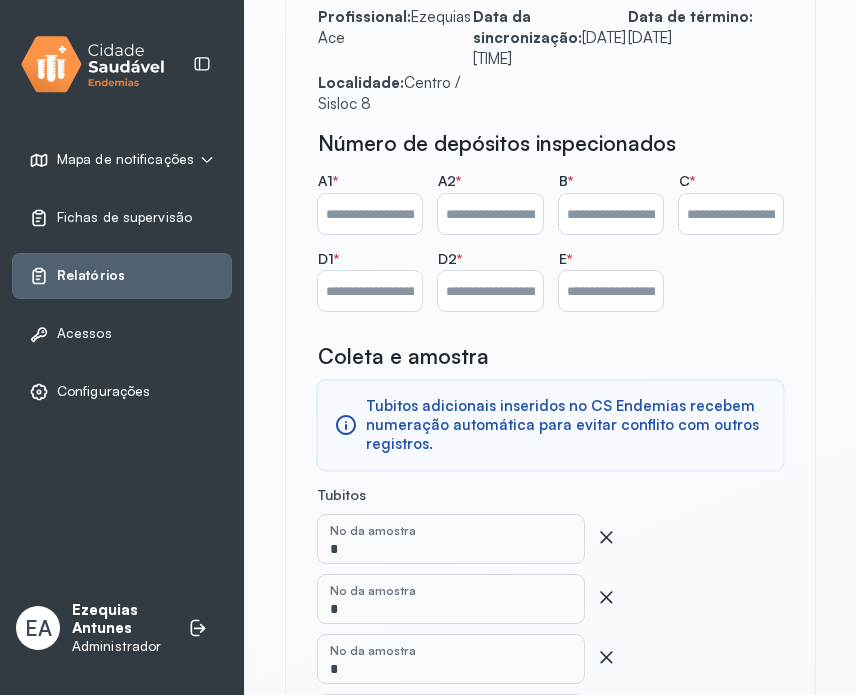 scroll, scrollTop: 658, scrollLeft: 0, axis: vertical 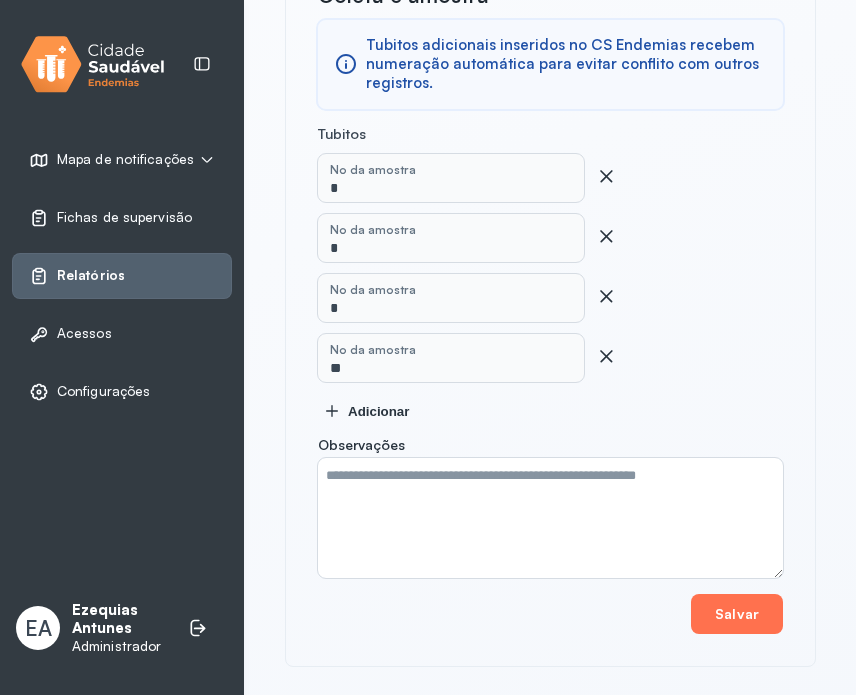 click on "Salvar" at bounding box center (737, 614) 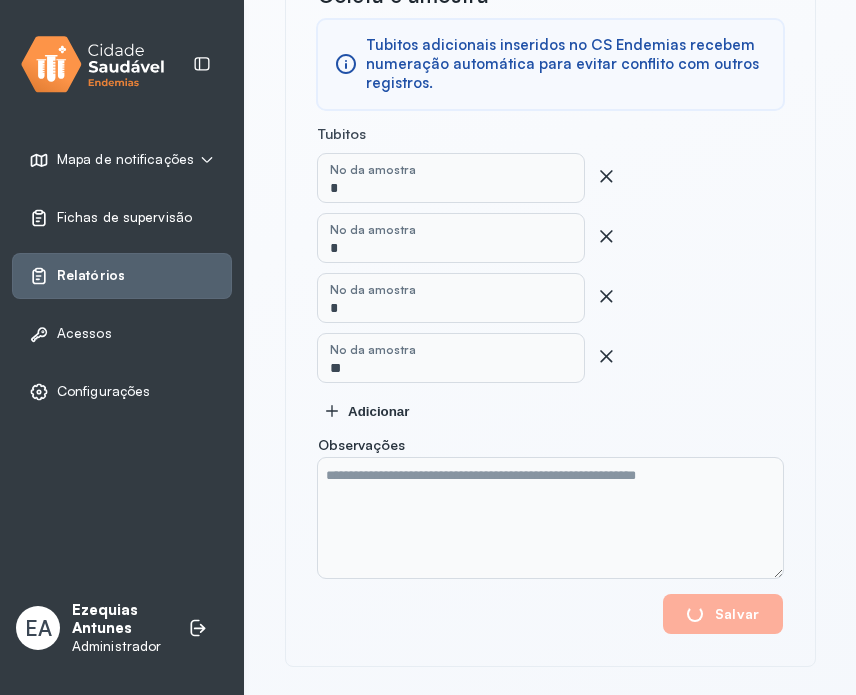 click on "Fichas de supervisão" at bounding box center (124, 217) 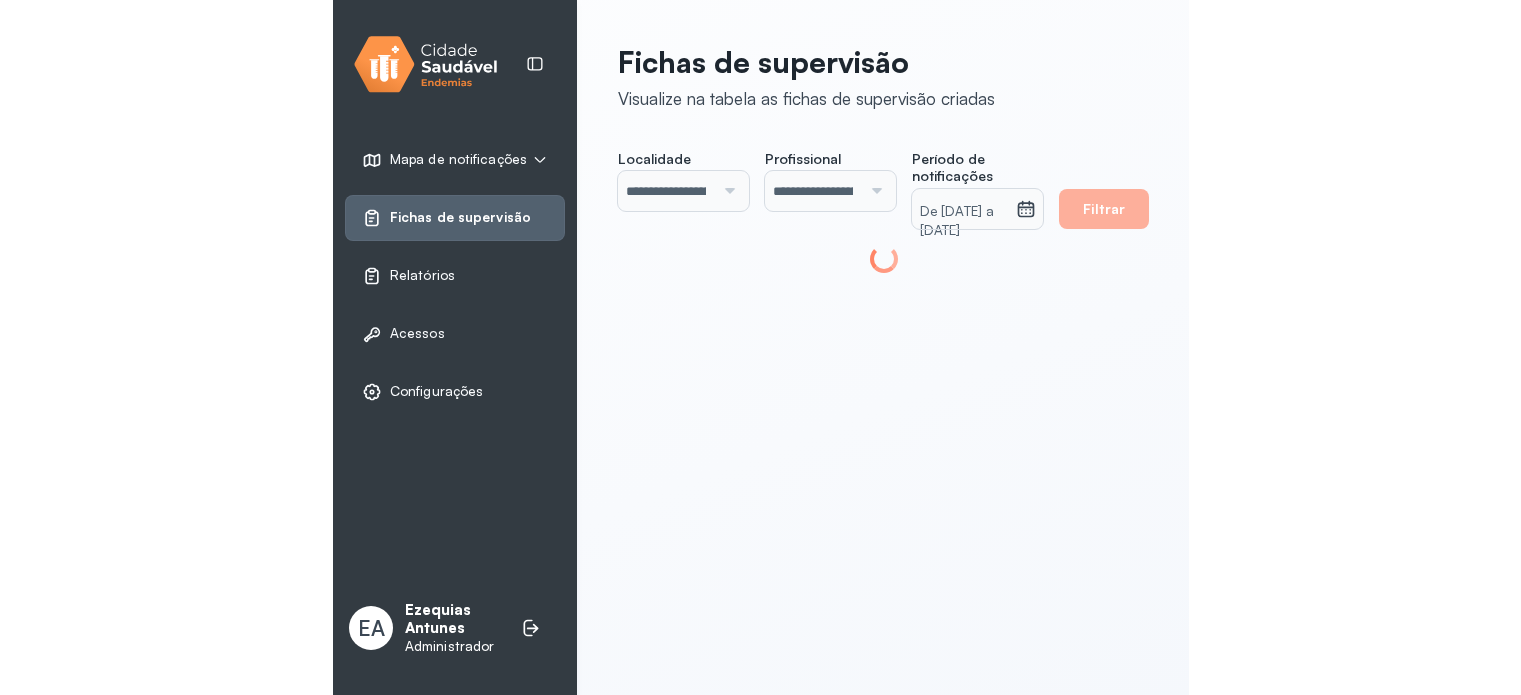 scroll, scrollTop: 0, scrollLeft: 0, axis: both 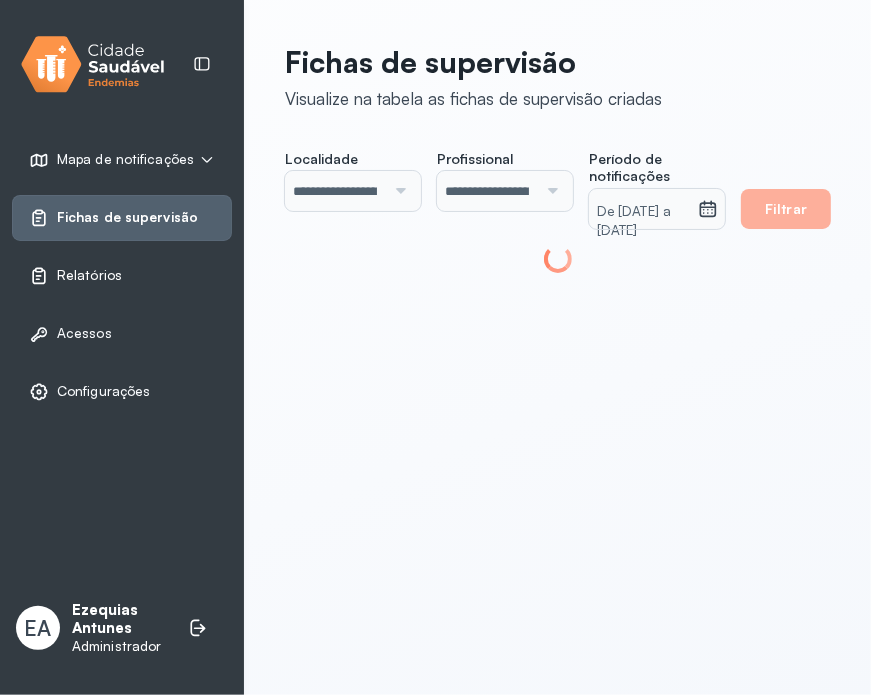 click 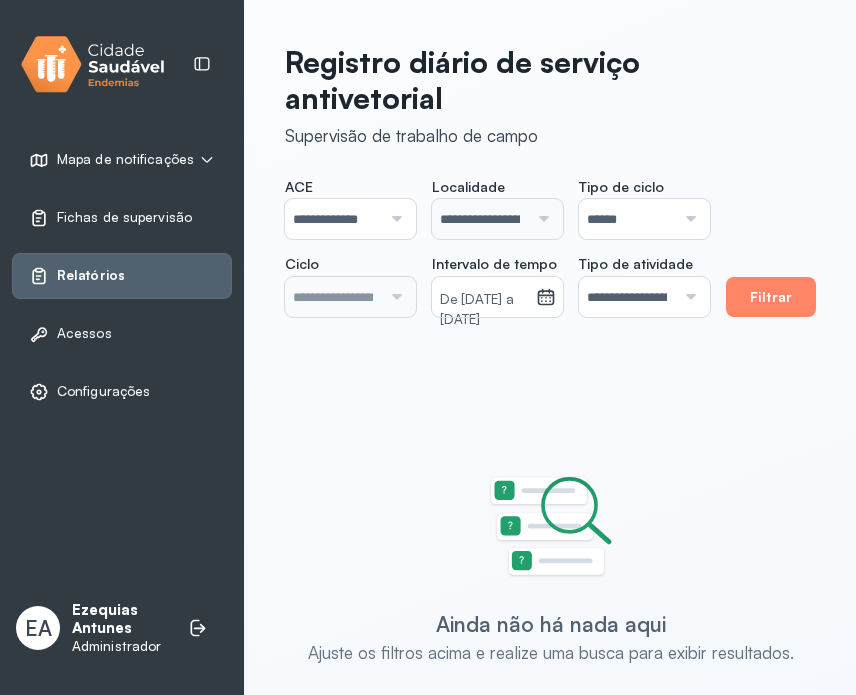 type on "**********" 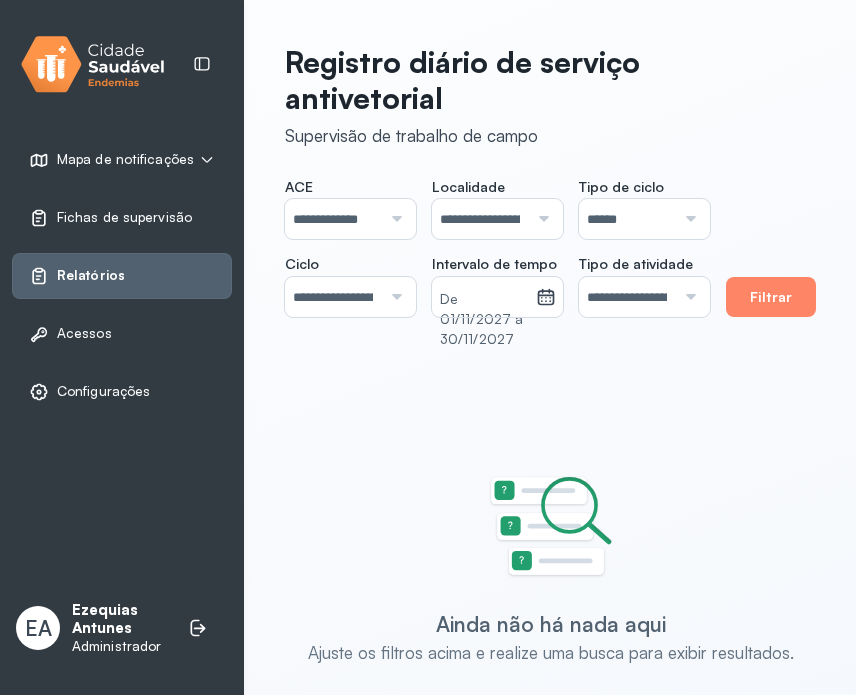 click on "**********" at bounding box center [550, 247] 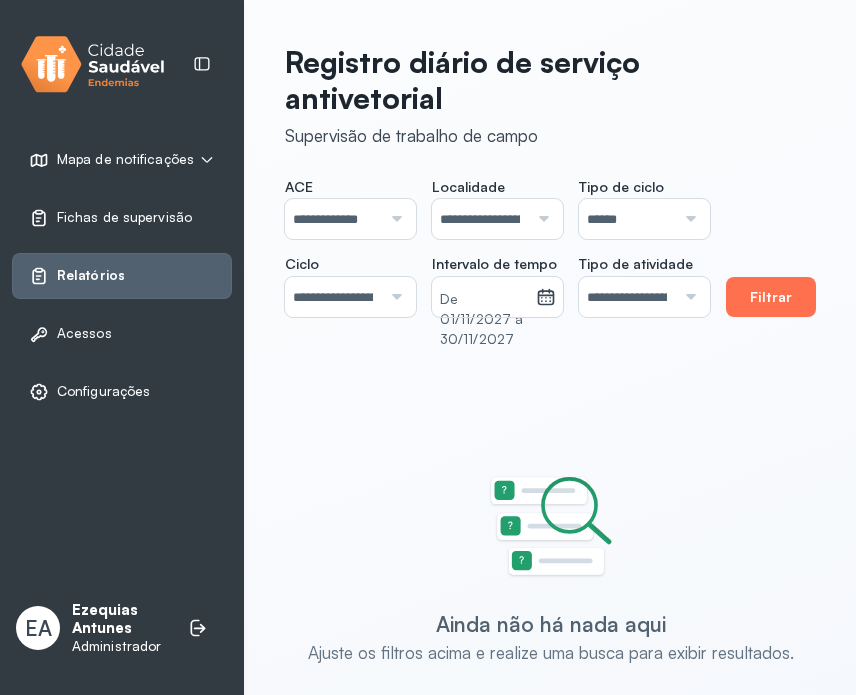 click on "Filtrar" at bounding box center [771, 297] 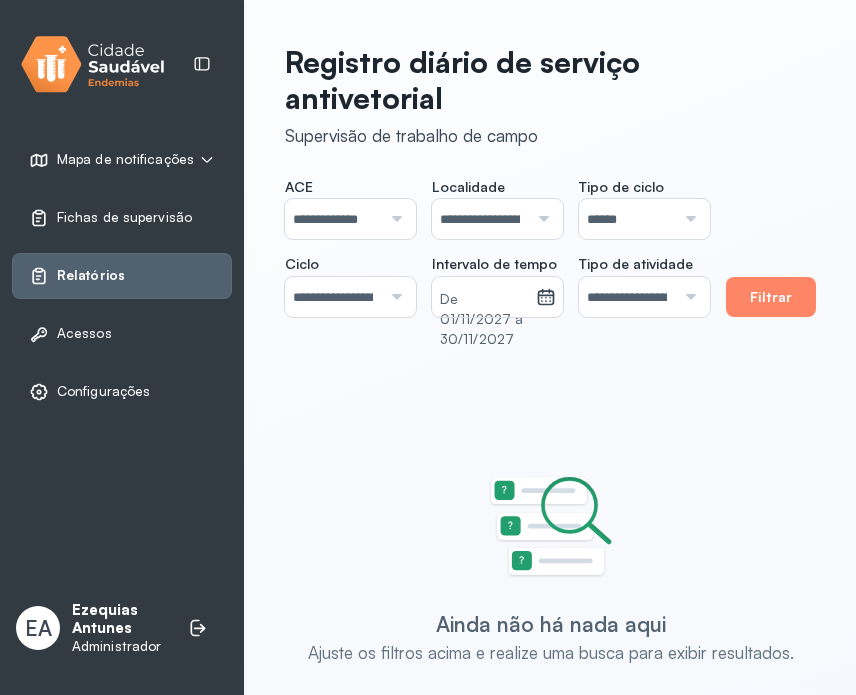 click on "Filtrar" at bounding box center (771, 297) 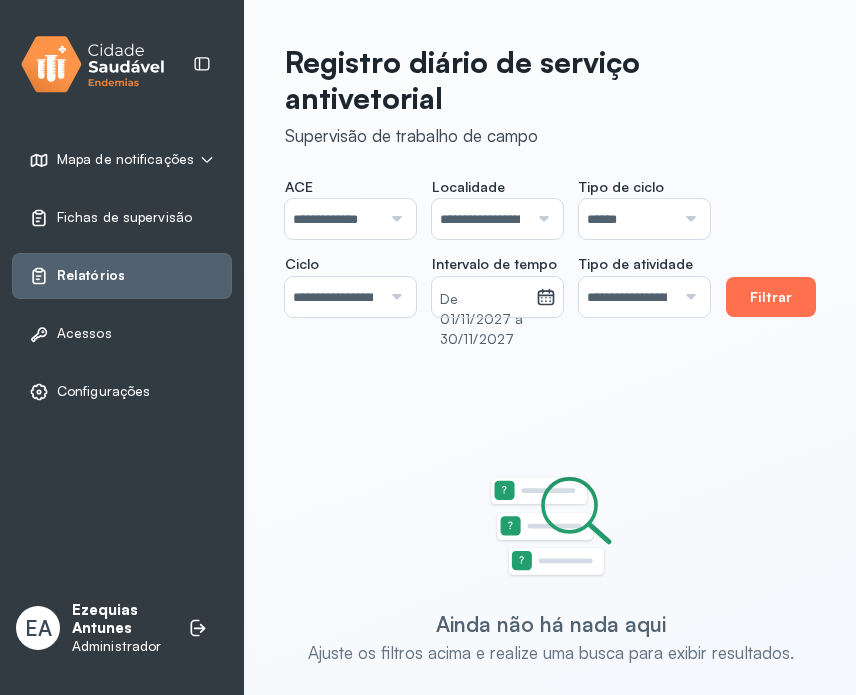 click on "Filtrar" at bounding box center [771, 297] 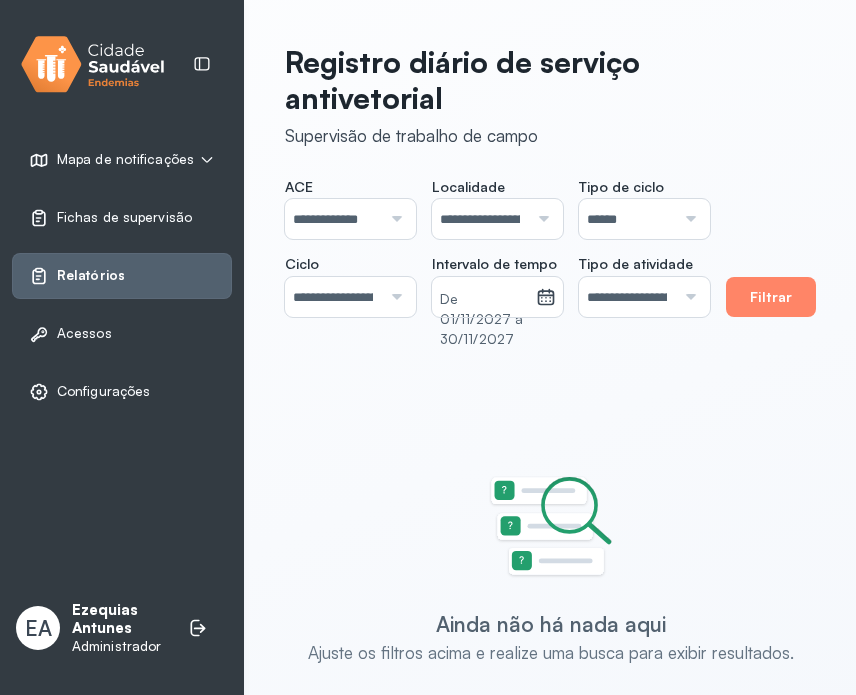 click on "**********" at bounding box center [333, 297] 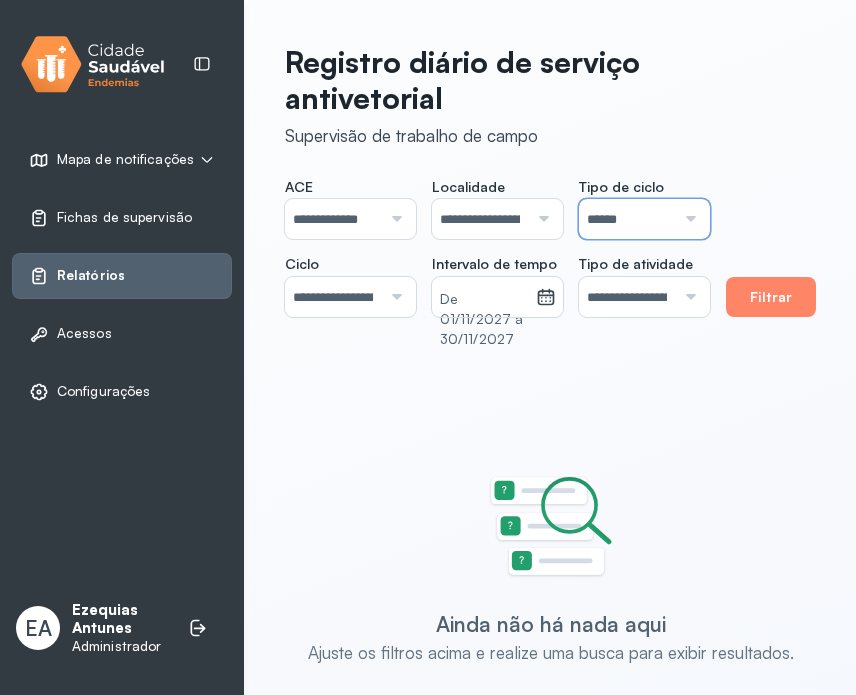 click on "******" at bounding box center [627, 219] 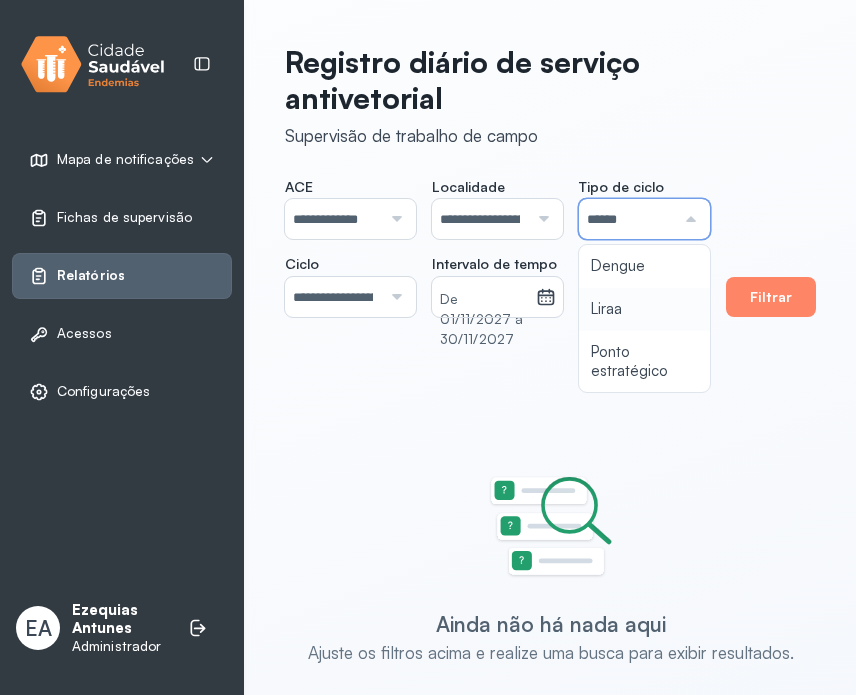 type 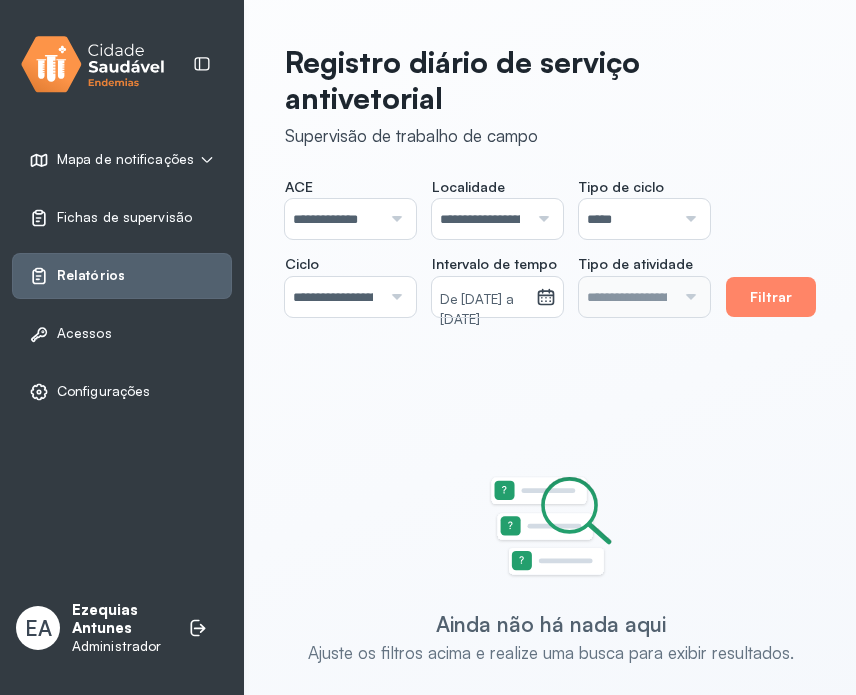 click on "**********" at bounding box center (497, 247) 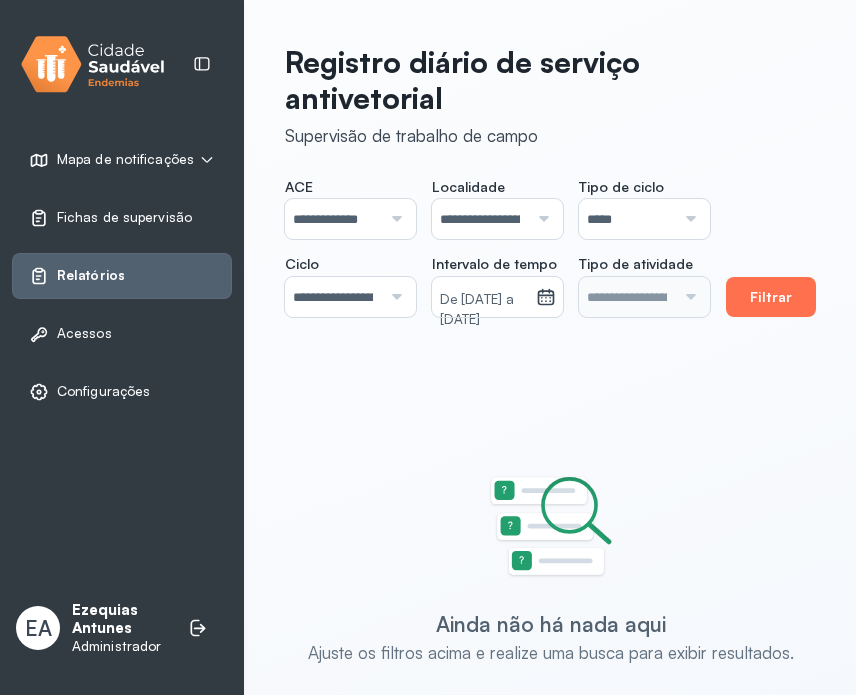 click on "Filtrar" at bounding box center (771, 297) 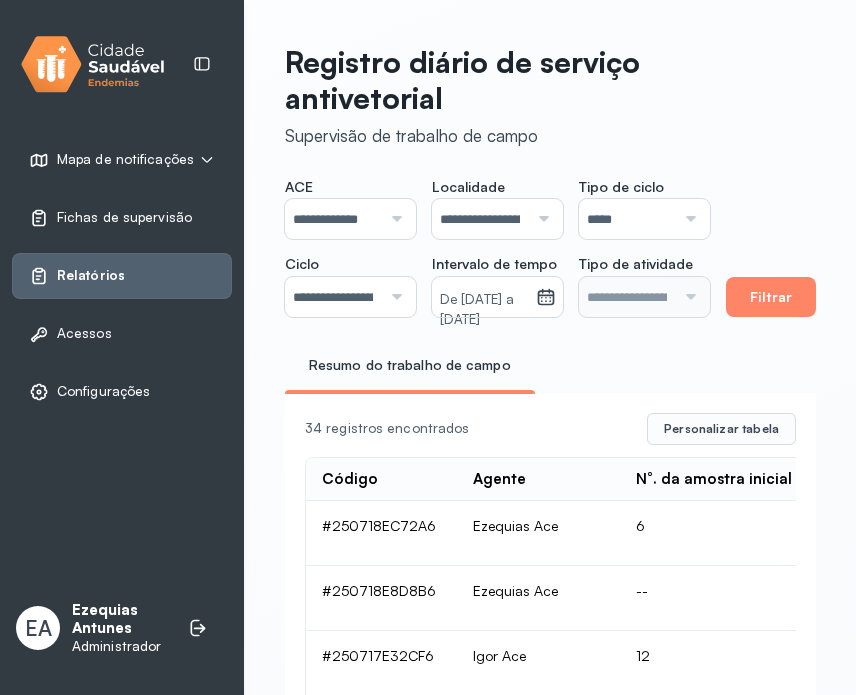 type 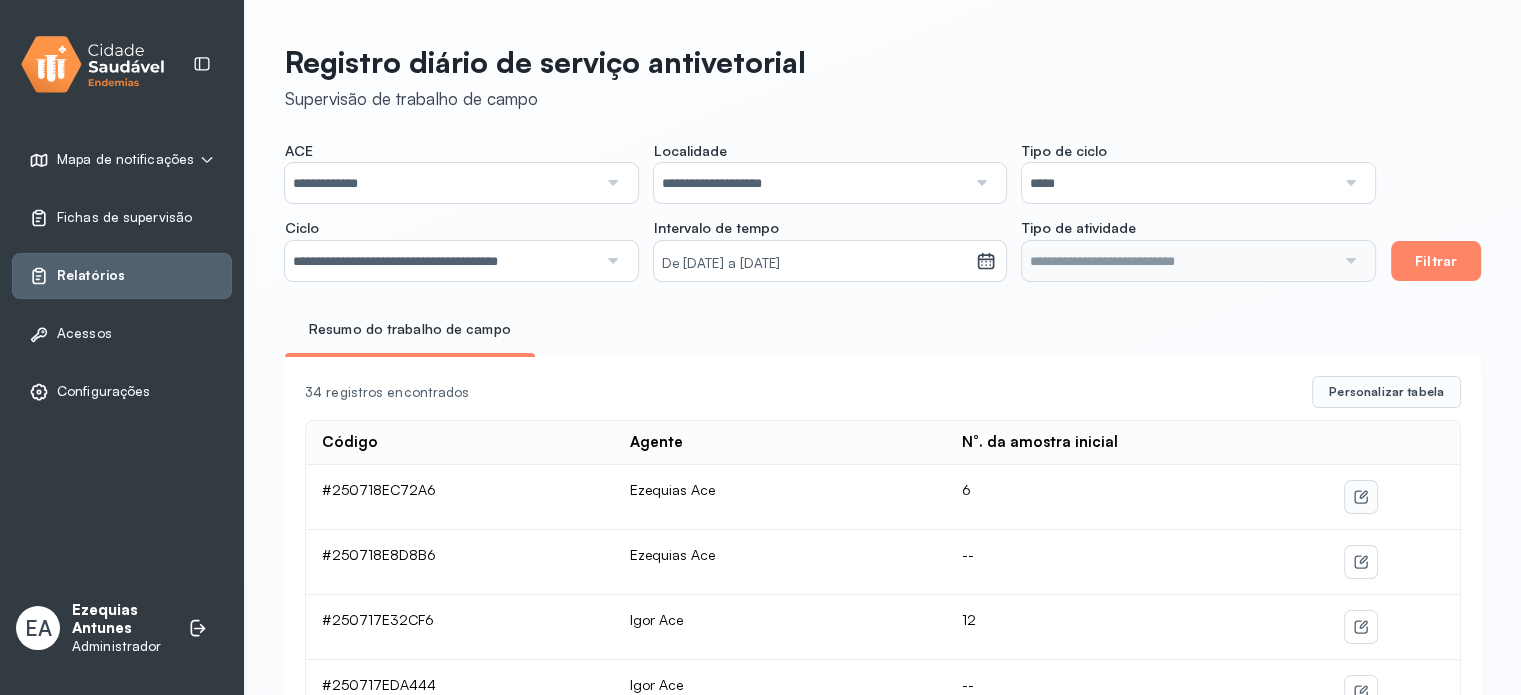 click 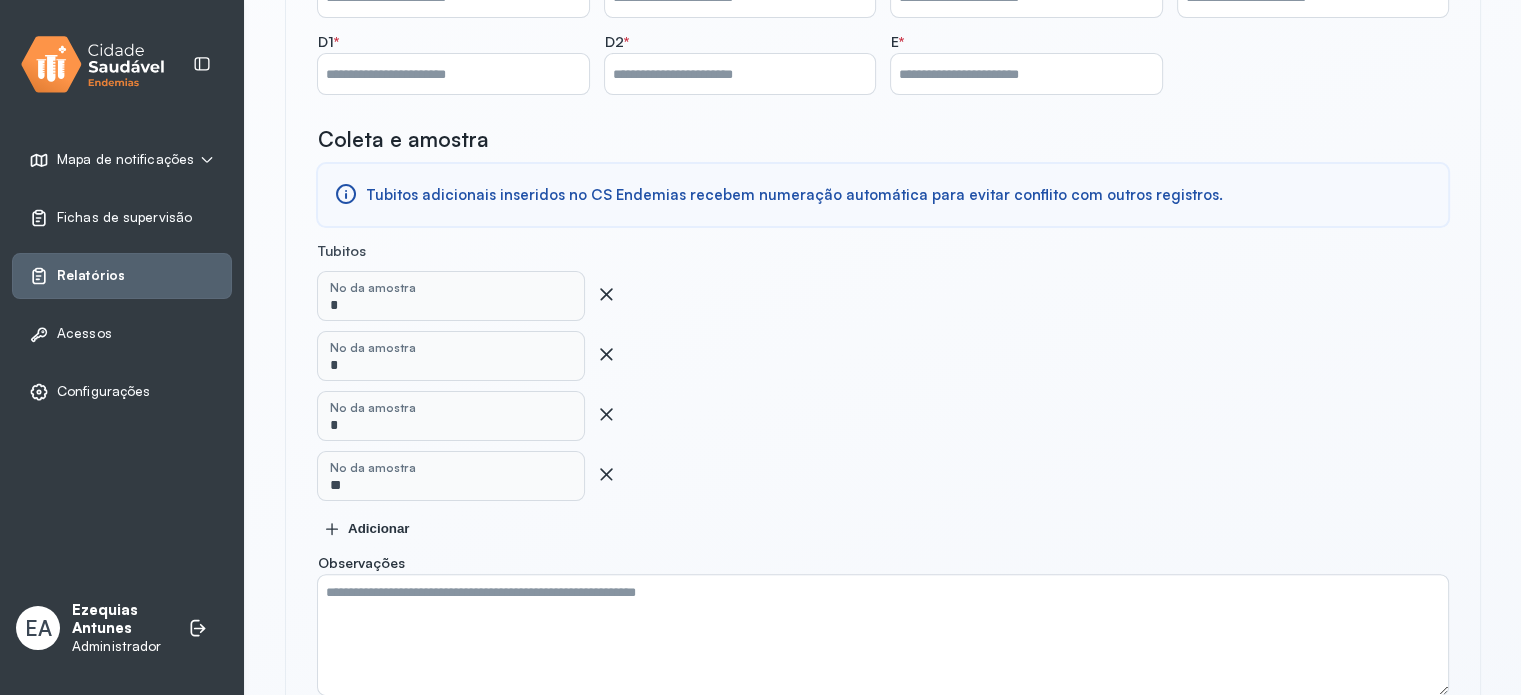 scroll, scrollTop: 550, scrollLeft: 0, axis: vertical 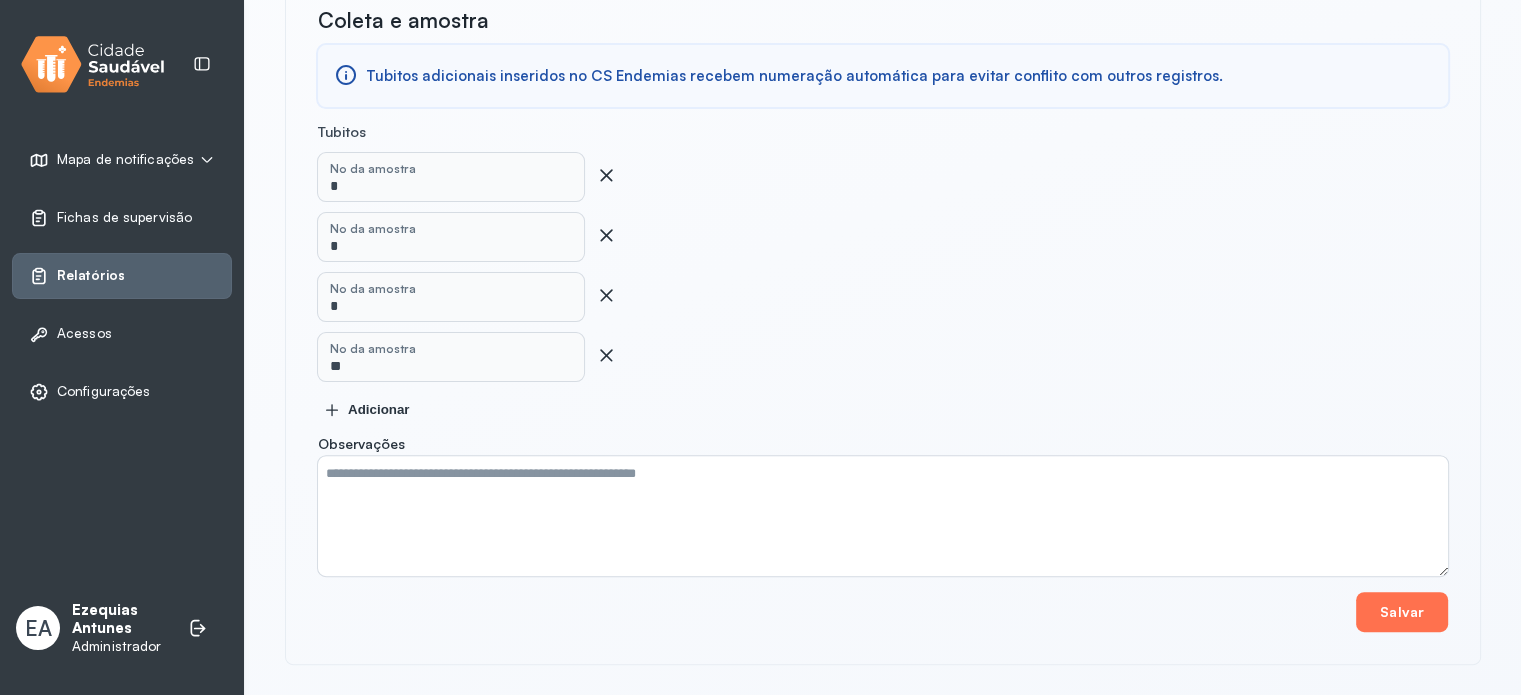 click on "Salvar" at bounding box center [1402, 612] 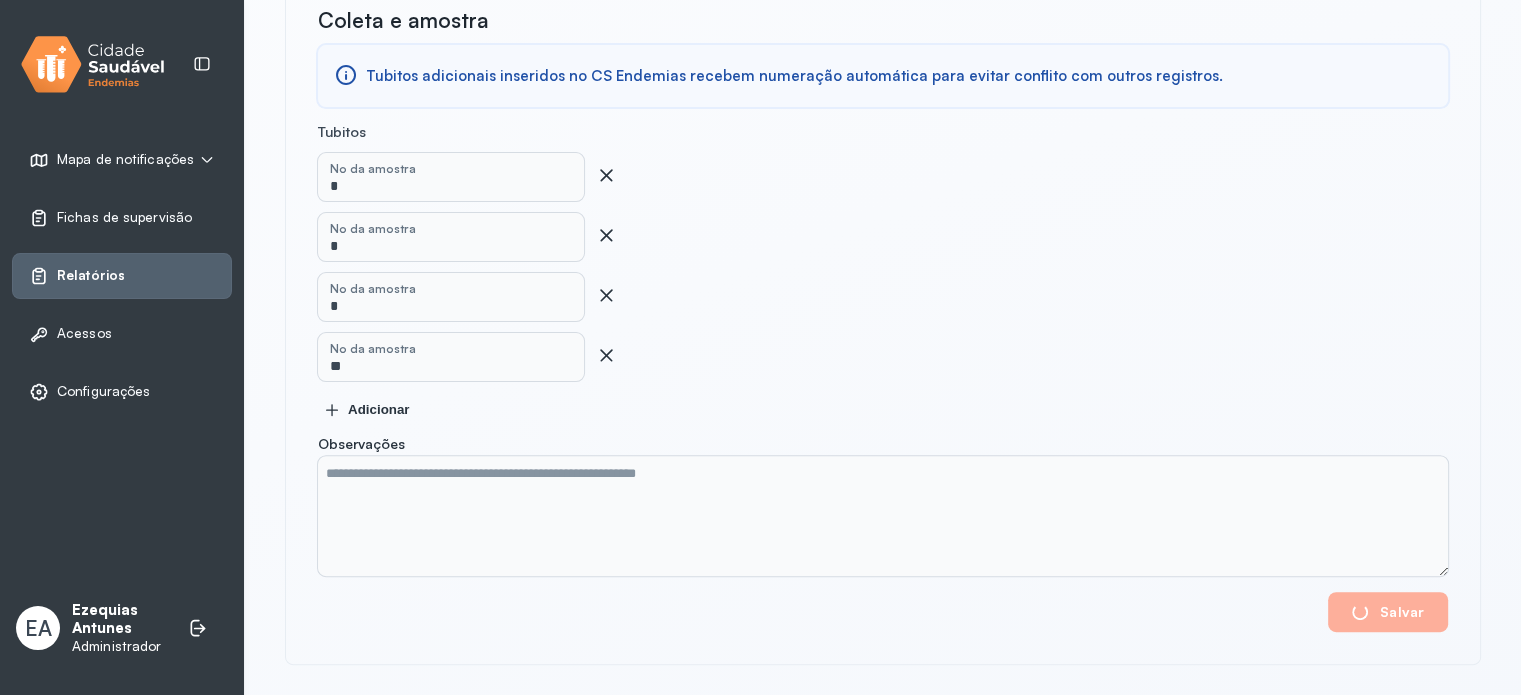 type 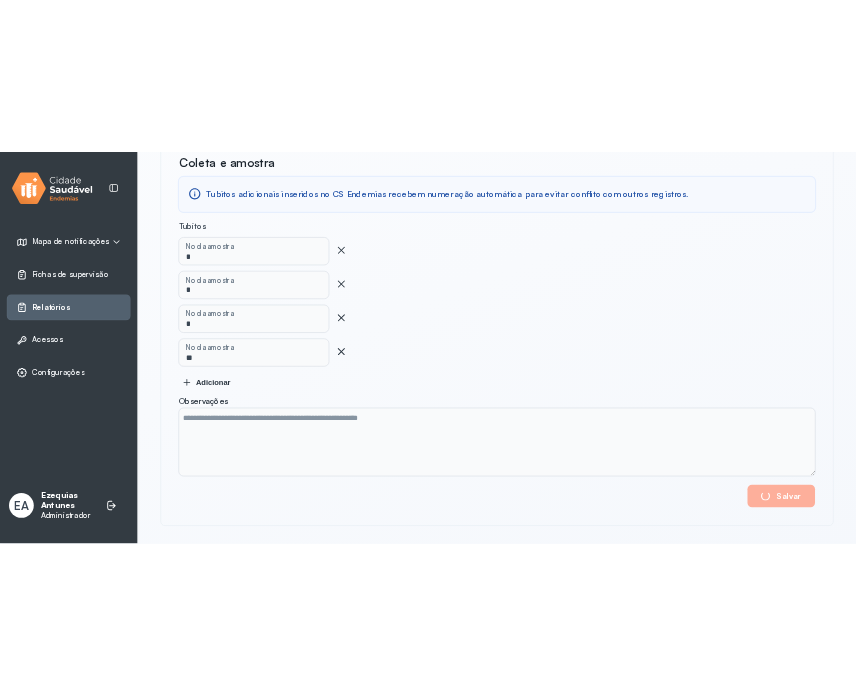 scroll, scrollTop: 631, scrollLeft: 0, axis: vertical 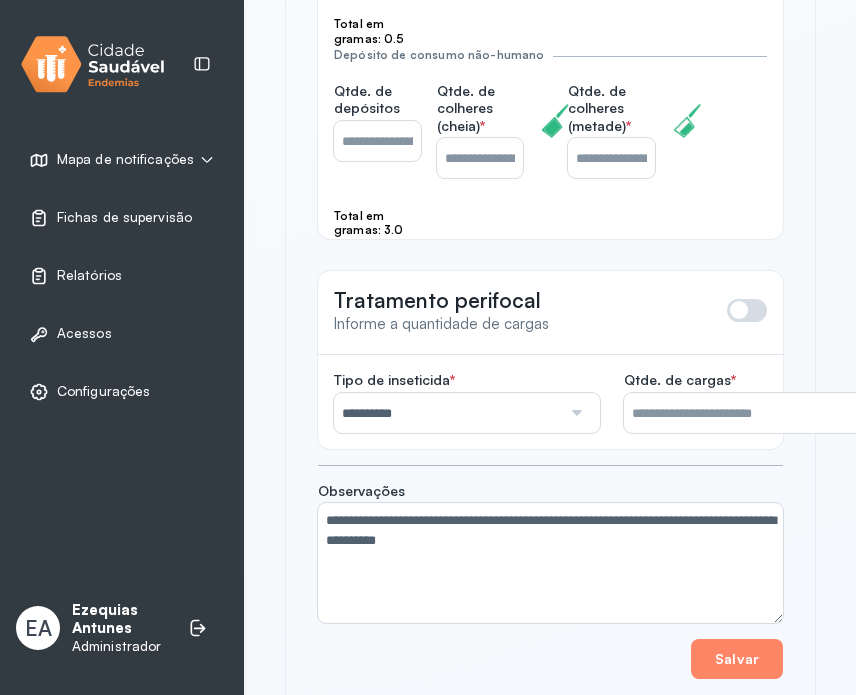 click 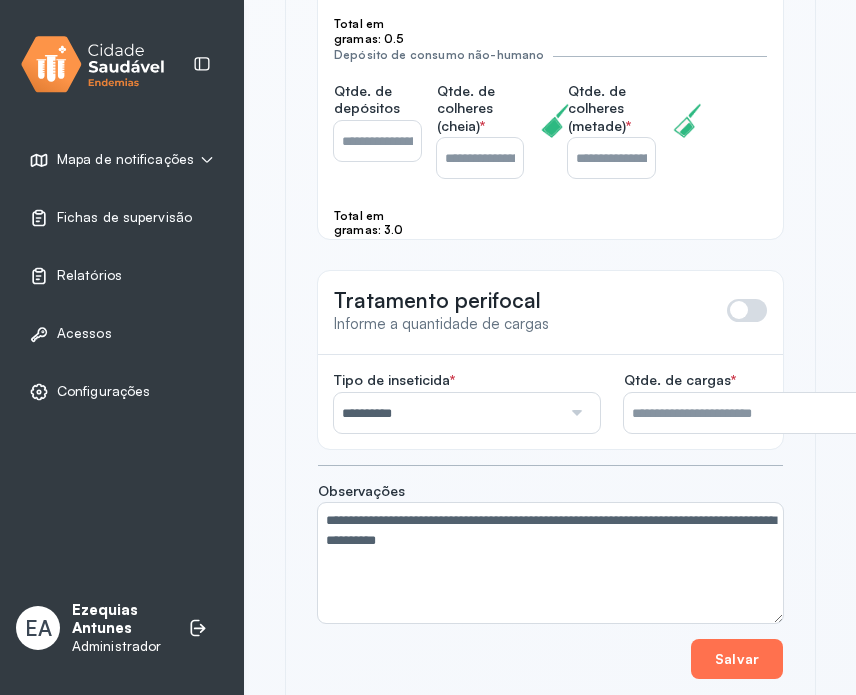 click on "Salvar" at bounding box center (737, 659) 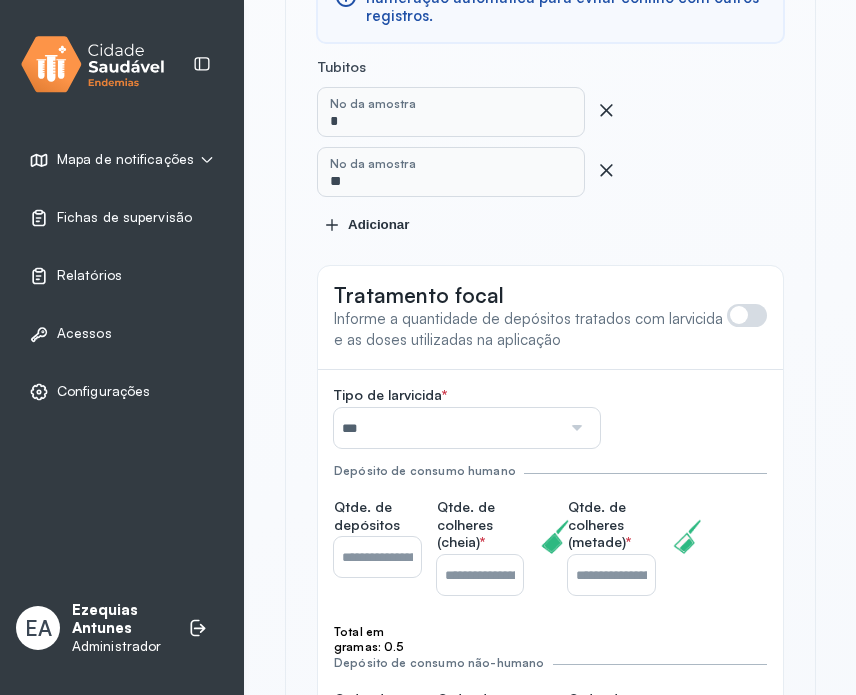 scroll, scrollTop: 392, scrollLeft: 0, axis: vertical 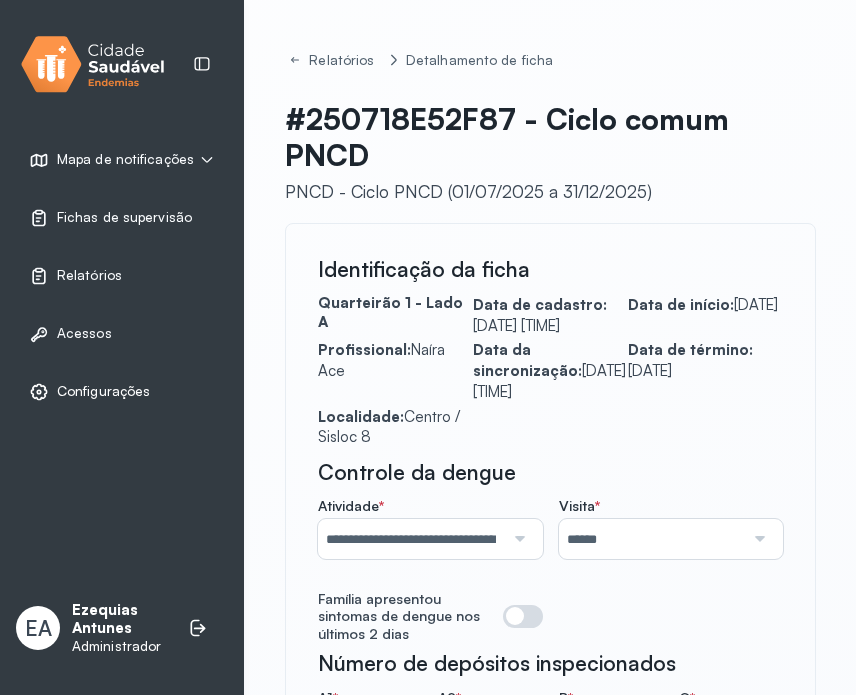 click on "Configurações" at bounding box center [103, 391] 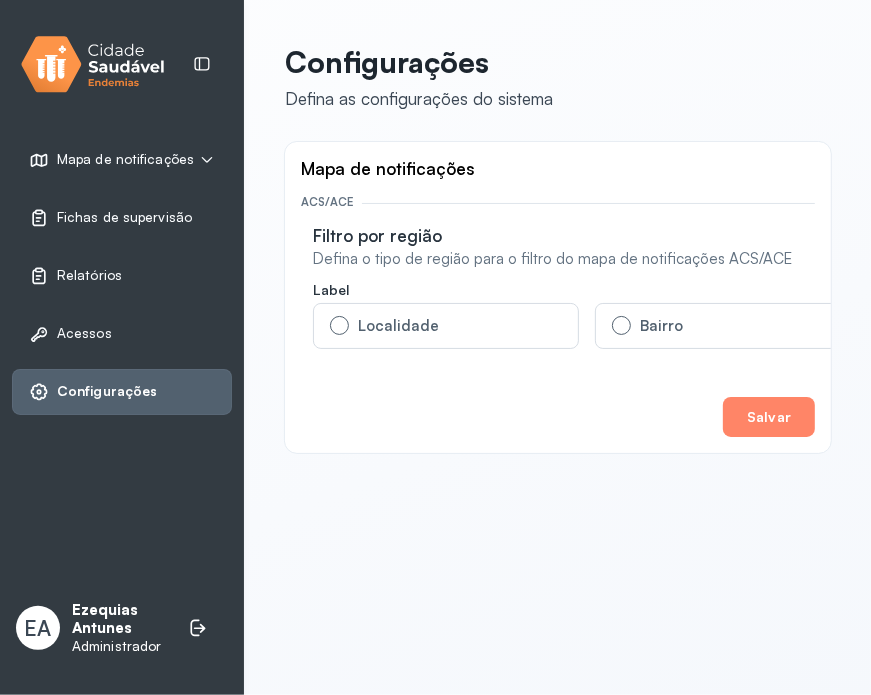 click on "Configurações Defina as configurações do sistema" at bounding box center (558, 77) 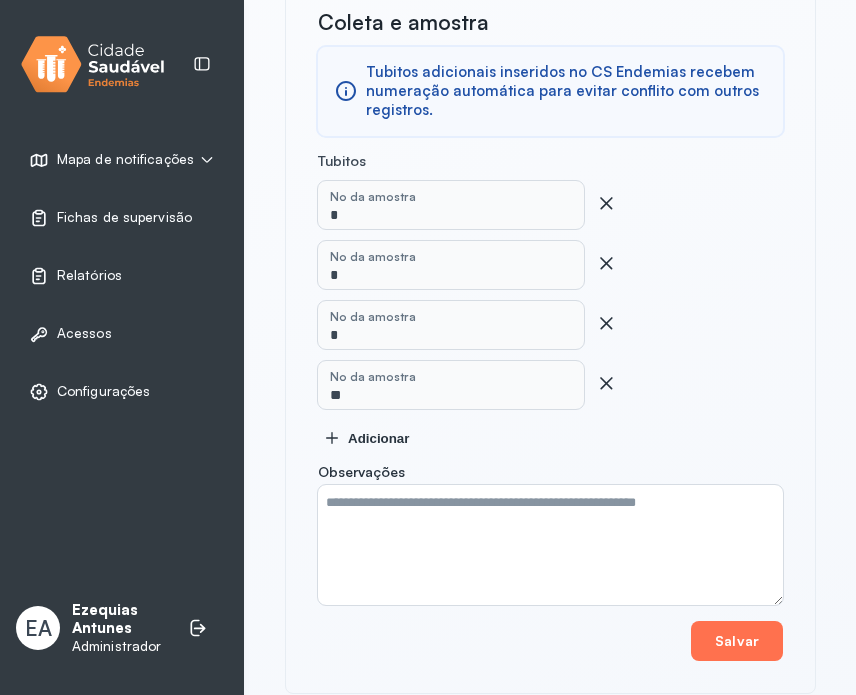 scroll, scrollTop: 631, scrollLeft: 0, axis: vertical 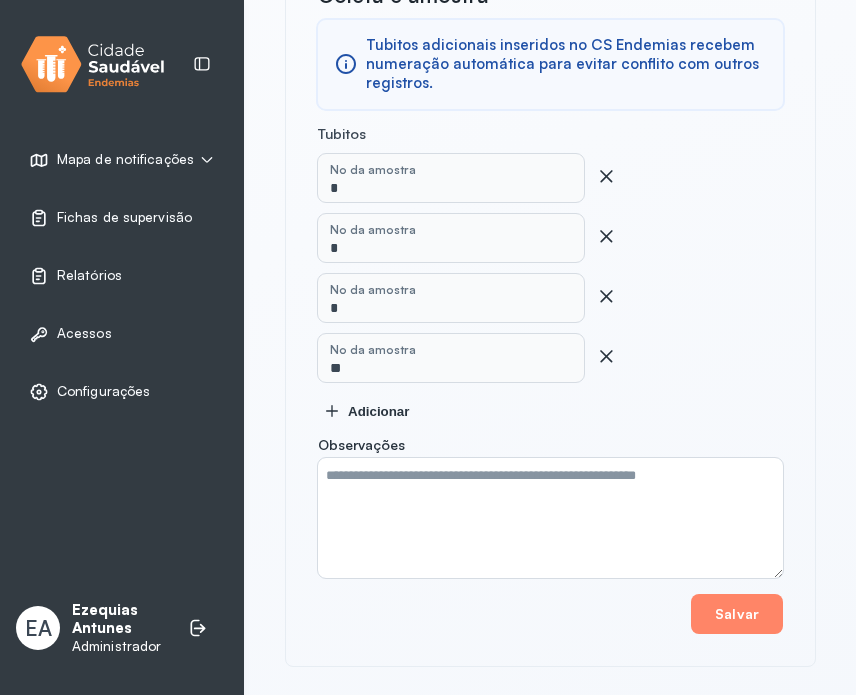 click on "Relatórios Detalhamento de ficha #250718EC72A6 - [FIRST] [LAST] - TESTE21 ([DATE] a [DATE])  Identificação da ficha   Quarteirão 1 - Lado A Data de cadastro:  [DATE] [TIME] Data de início:  [DATE] Profissional:  [FIRST] [LAST] Data da sincronização:  [DATE] [TIME] Data de término:  [DATE] Localidade:  [NEIGHBORHOOD] / Sisloc 8 Número de depósitos inspecionados A1   *  * A2   *  * B   *  * C   *  * D1   *  * D2   *  * E   *  *  Coleta e amostra  Tubitos adicionais inseridos no CS Endemias recebem numeração automática para evitar conflito com outros registros.  Tubitos    No da amostra  * No da amostra  * No da amostra  * No da amostra  **  Adicionar Observações  Salvar" 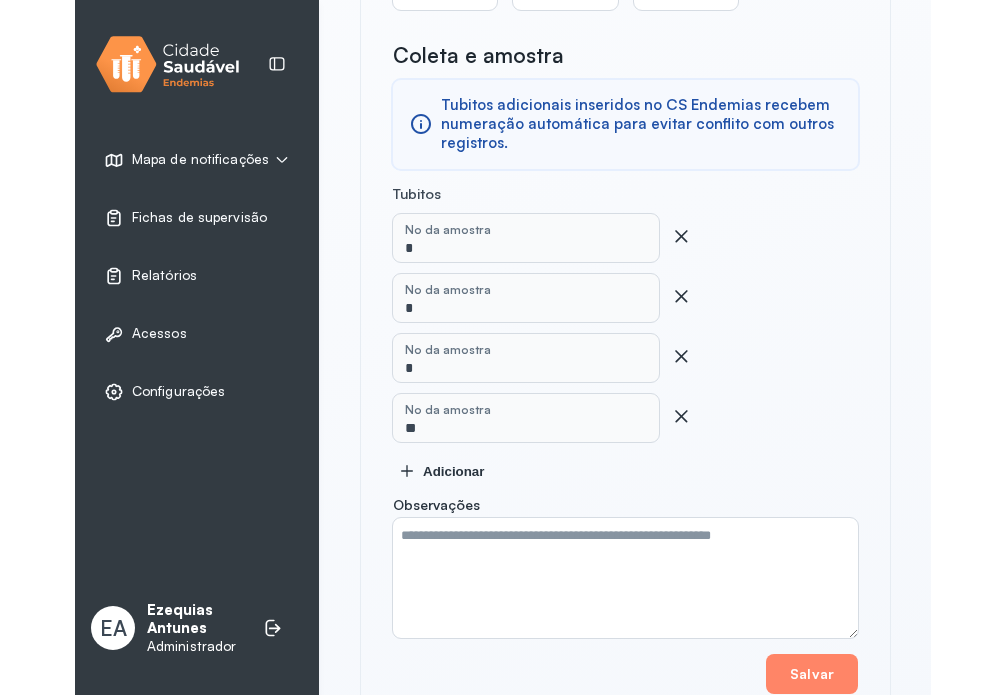 scroll, scrollTop: 598, scrollLeft: 0, axis: vertical 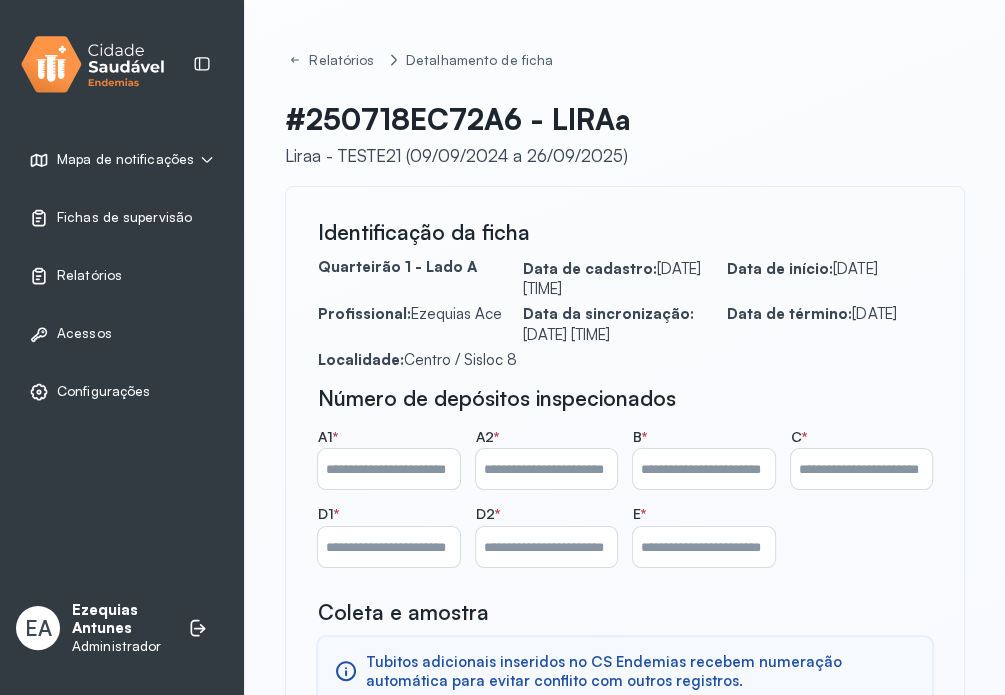 click on "Relatórios Detalhamento de ficha #250718EC72A6 - [FIRST] [LAST] - TESTE21 ([DATE] a [DATE])  Identificação da ficha   Quarteirão 1 - Lado A Data de cadastro:  [DATE] [TIME] Data de início:  [DATE] Profissional:  [FIRST] [LAST] Data da sincronização:  [DATE] [TIME] Data de término:  [DATE] Localidade:  [DISTRICT] / Sisloc 8 Número de depósitos inspecionados A1   *  * A2   *  * B   *  * C   *  * D1   *  * D2   *  * E   *  *  Coleta e amostra  Tubitos adicionais inseridos no CS Endemias recebem numeração automática para evitar conflito com outros registros.  Tubitos    No da amostra  * No da amostra  * No da amostra  * No da amostra  **  Adicionar Observações  Salvar" 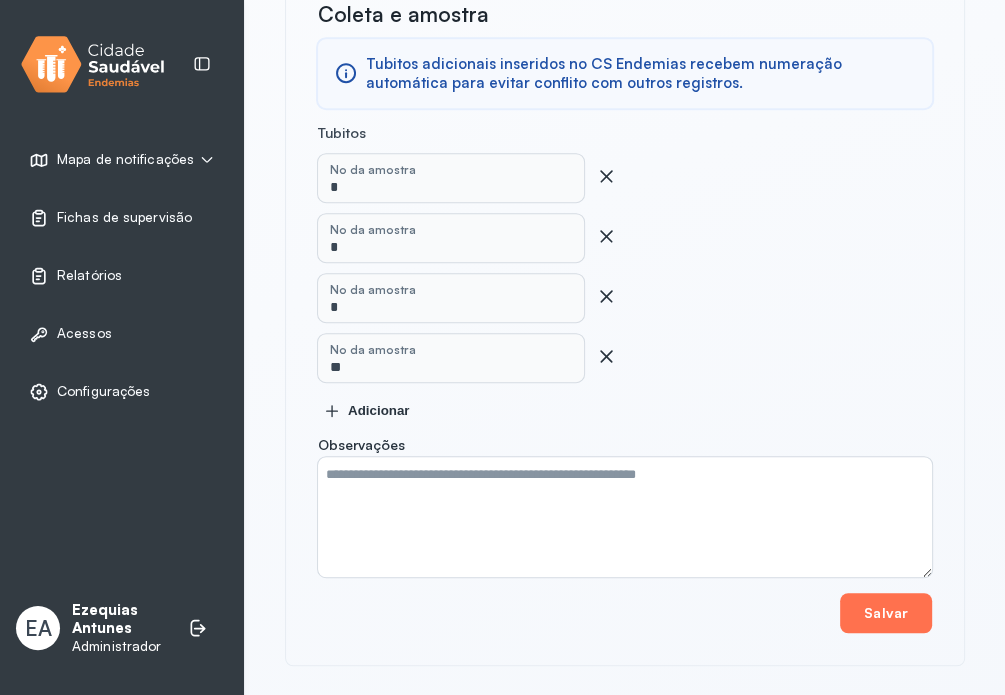 click on "Salvar" at bounding box center [886, 613] 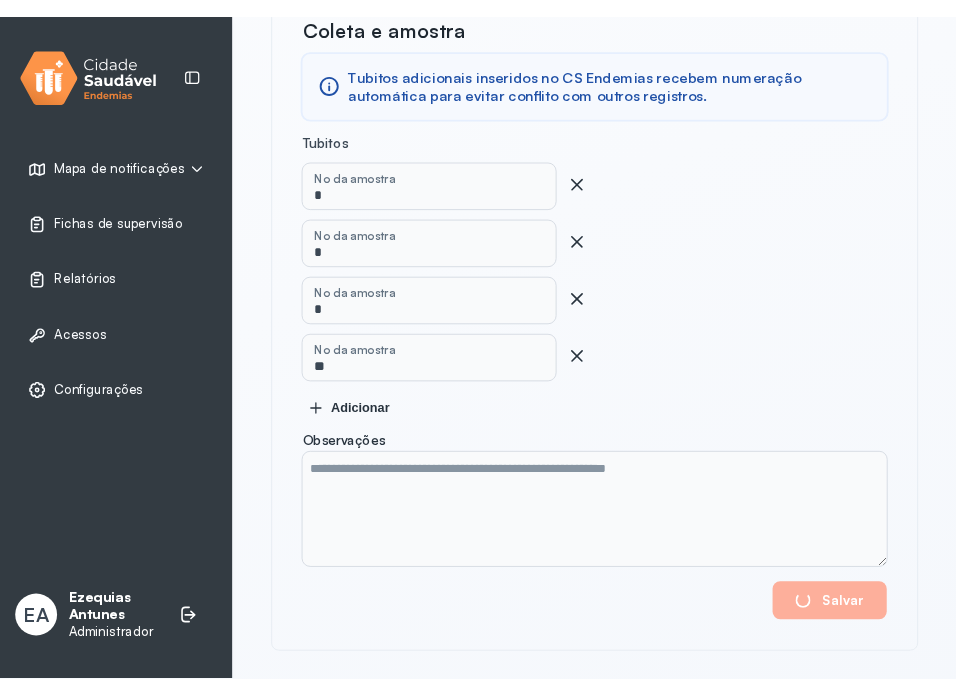 scroll, scrollTop: 618, scrollLeft: 0, axis: vertical 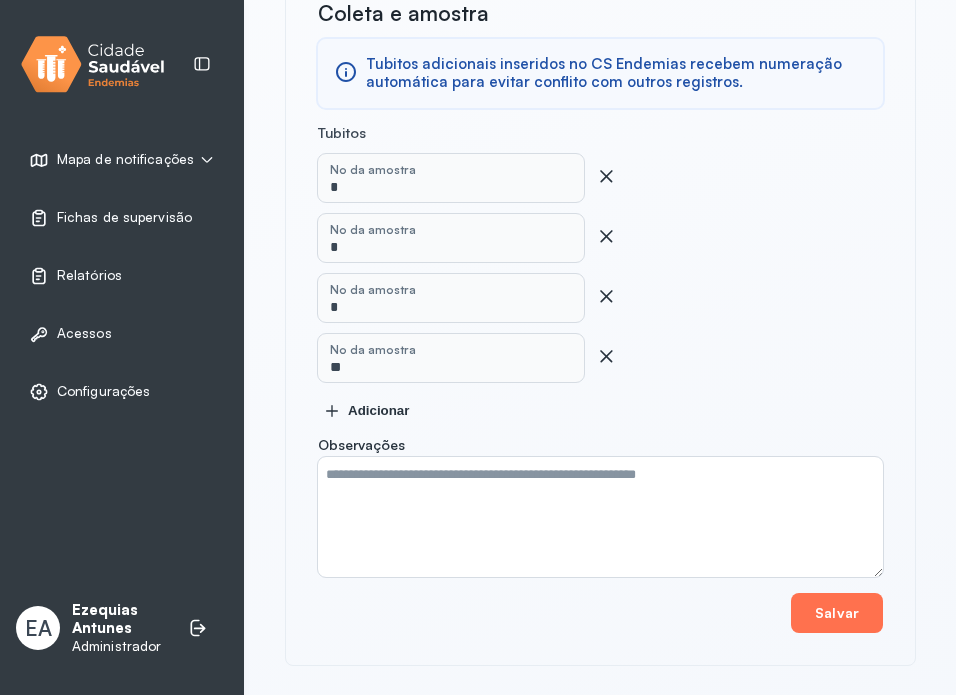 click on "Salvar" at bounding box center (837, 613) 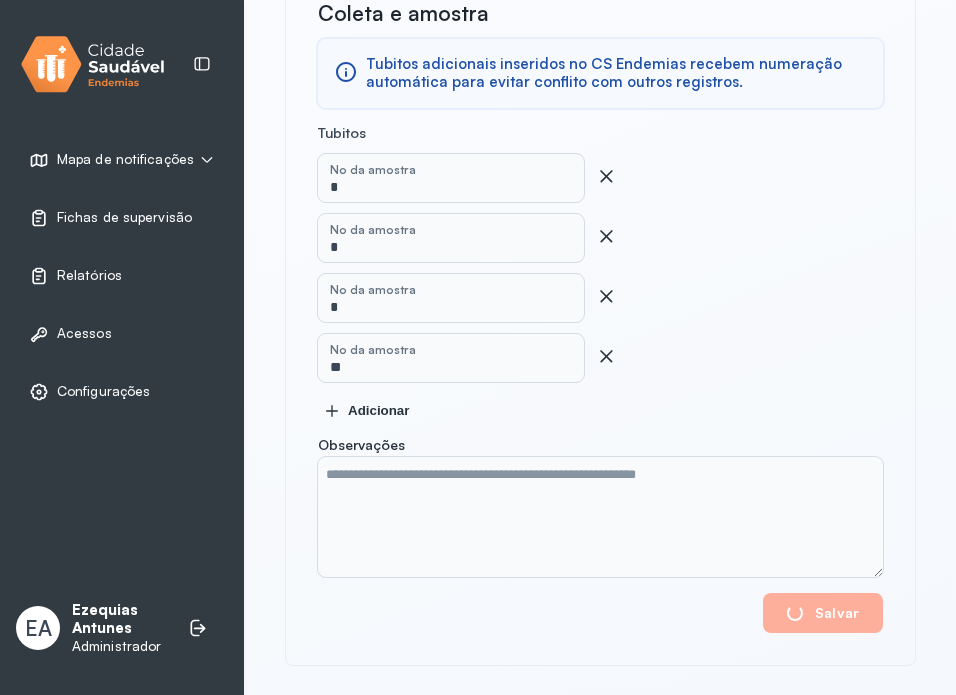 type 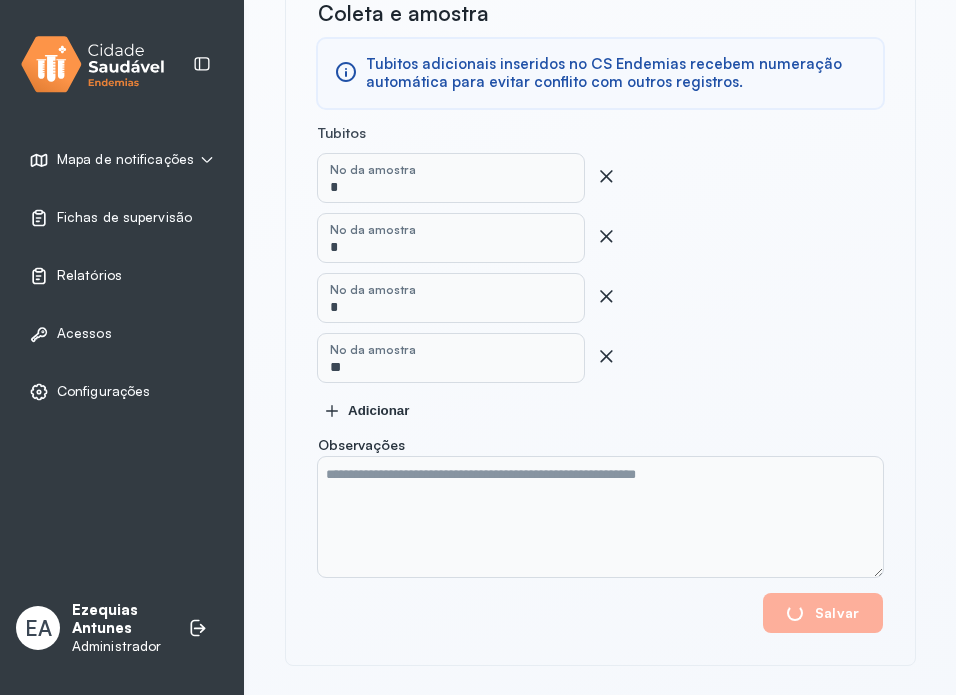 click on "Relatórios" at bounding box center (89, 275) 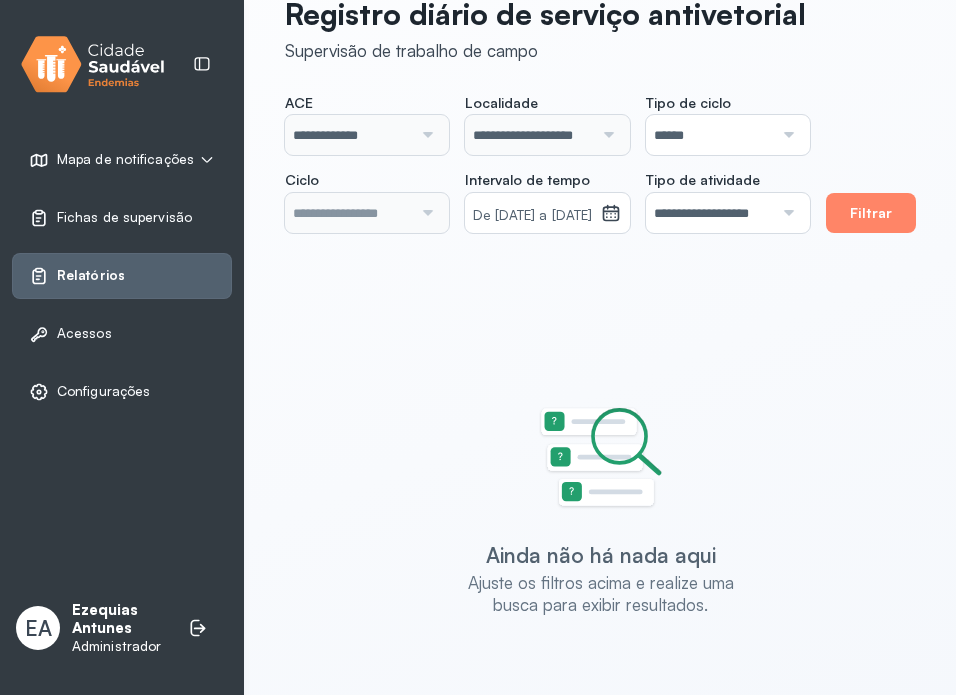 scroll, scrollTop: 0, scrollLeft: 0, axis: both 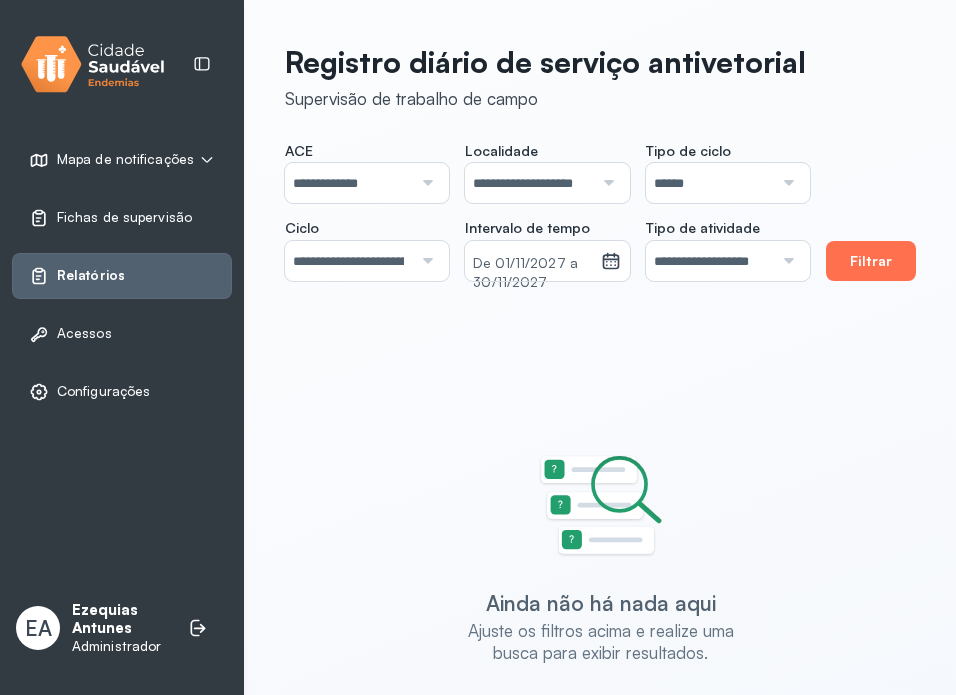 click on "Filtrar" at bounding box center [871, 261] 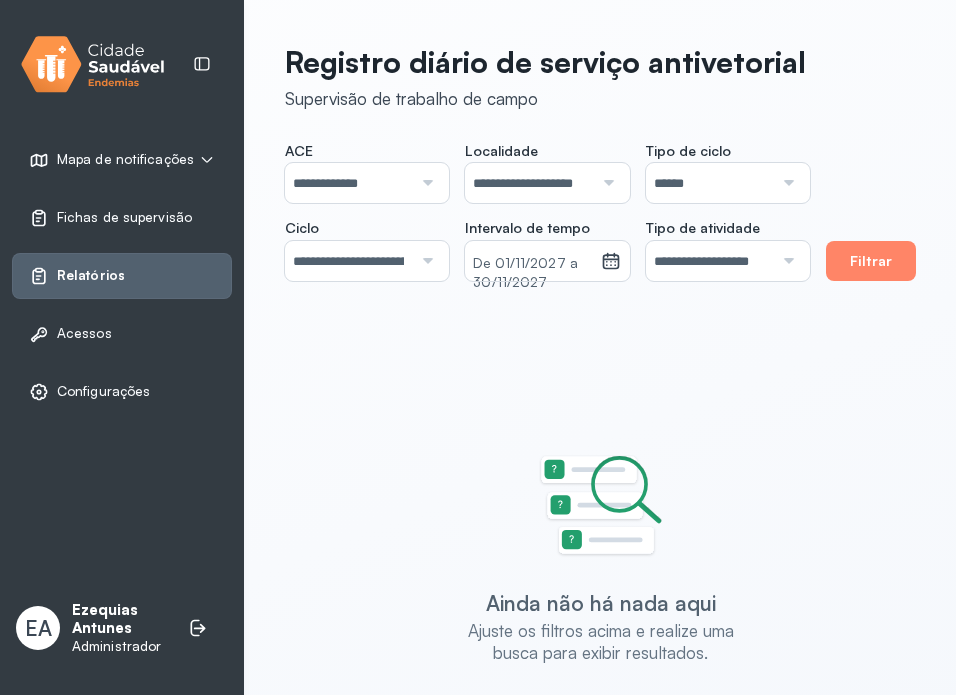 click on "**********" 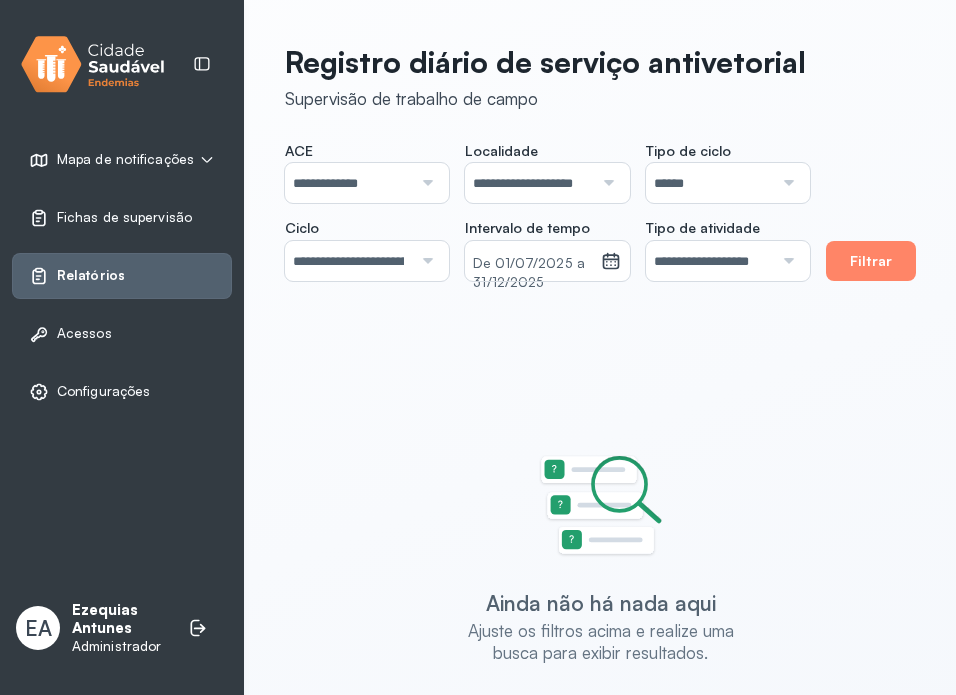 click on "**********" 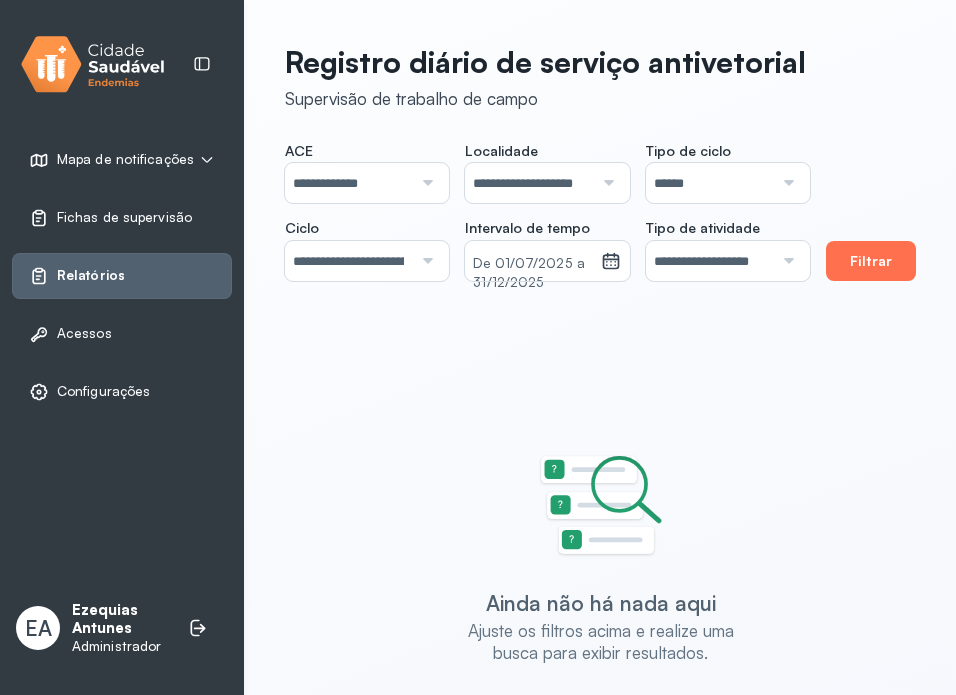 click on "Filtrar" at bounding box center [871, 261] 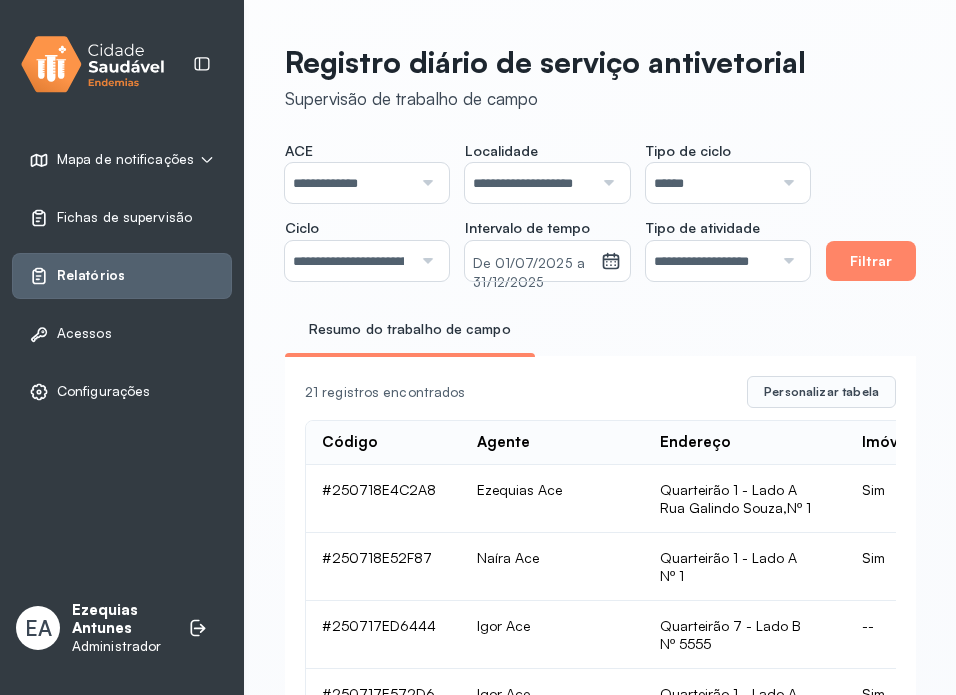 type 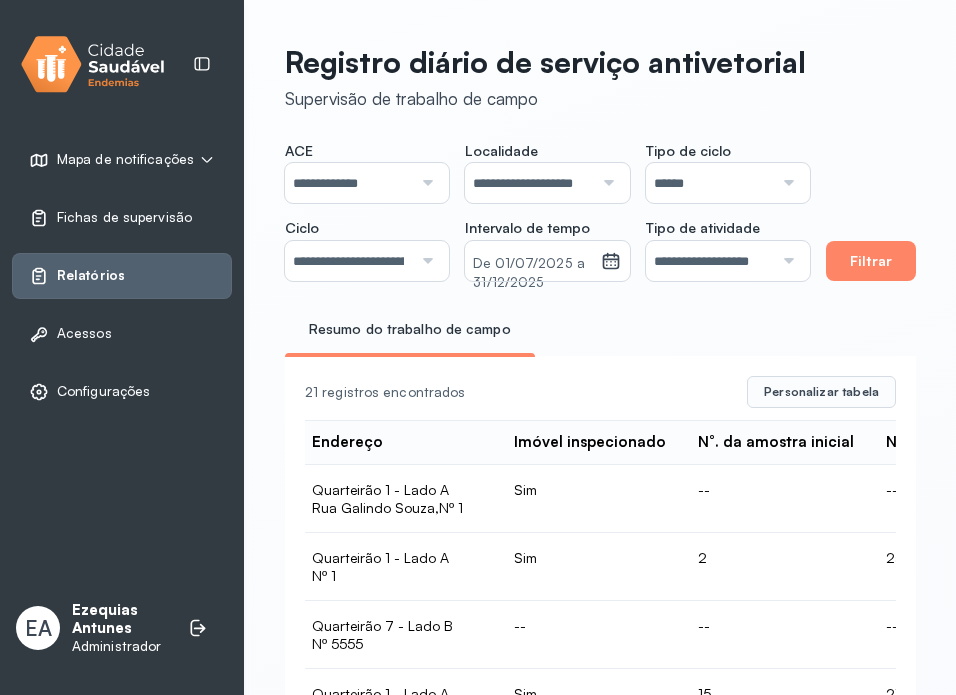 scroll, scrollTop: 0, scrollLeft: 548, axis: horizontal 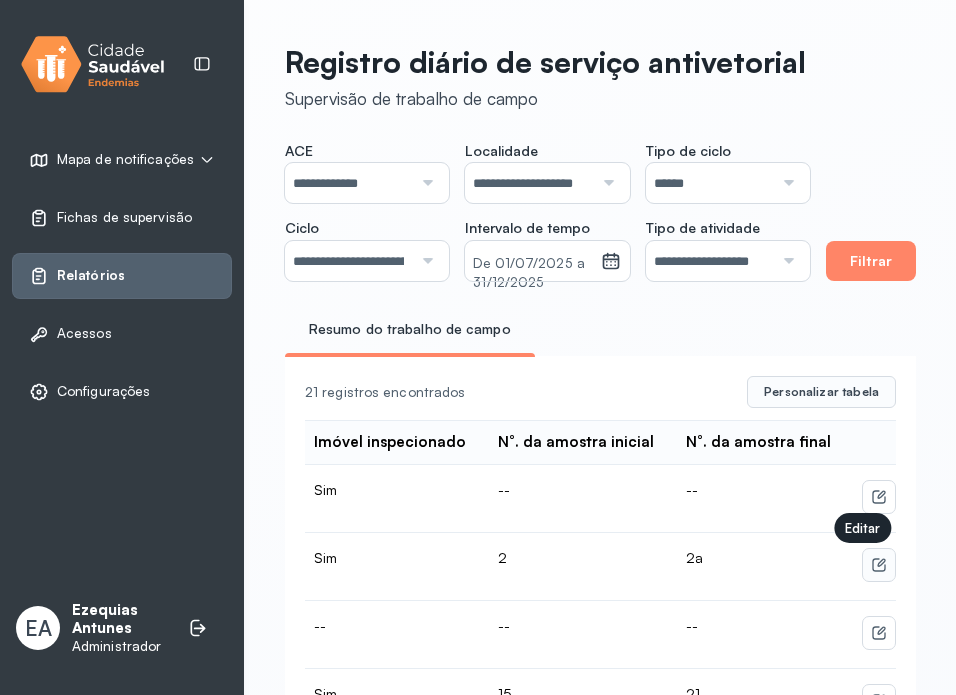 click 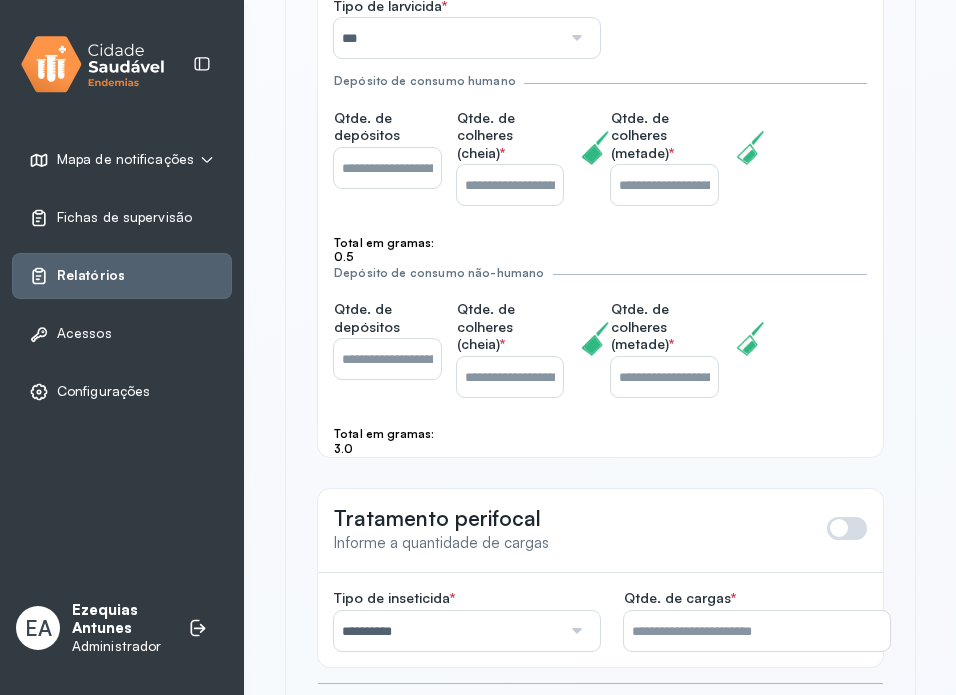 scroll, scrollTop: 1563, scrollLeft: 0, axis: vertical 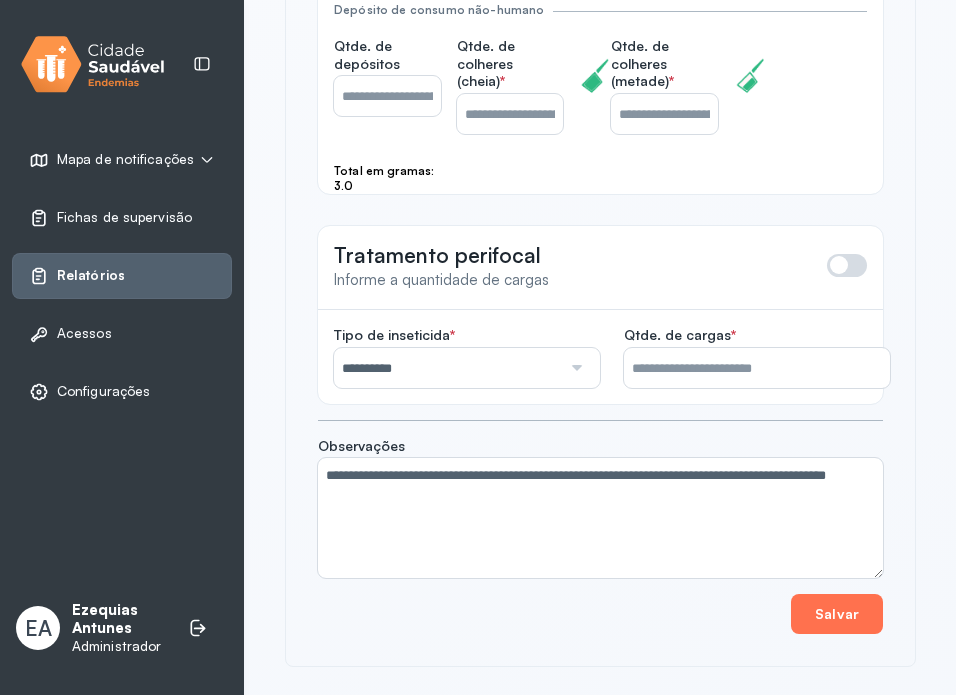 click on "Salvar" at bounding box center [837, 614] 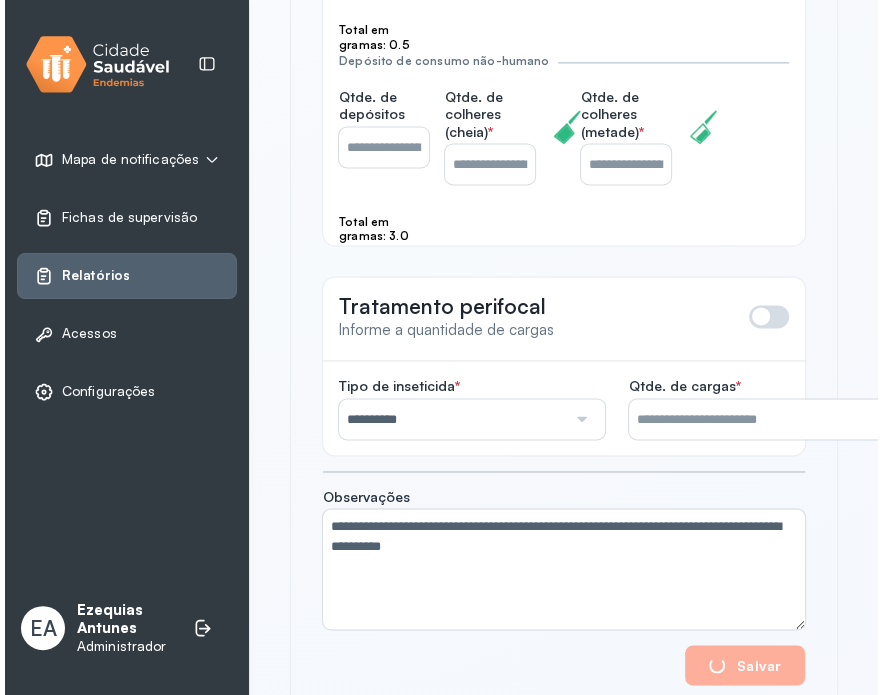 scroll, scrollTop: 1581, scrollLeft: 0, axis: vertical 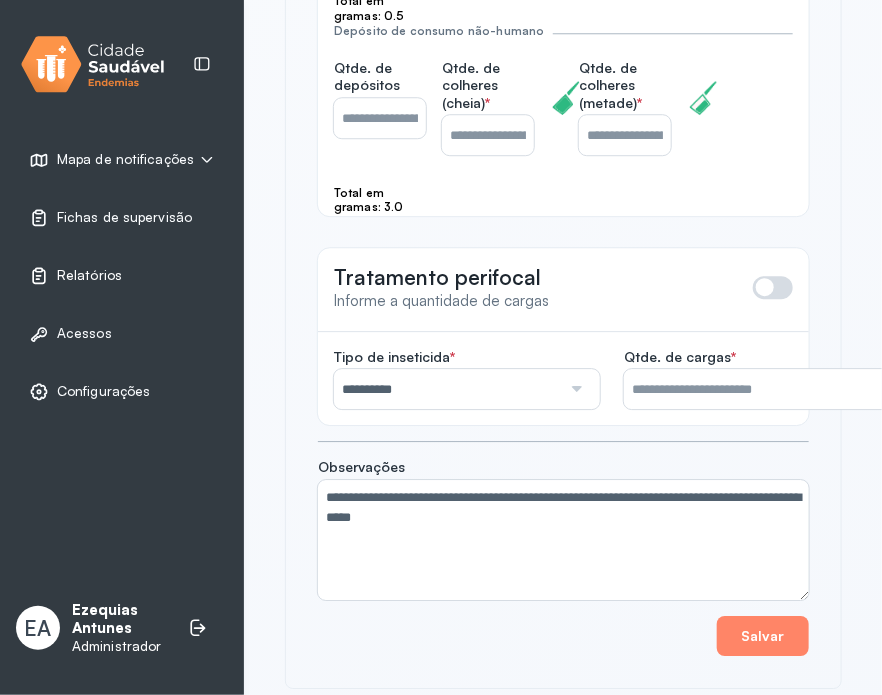 click on "Relatórios" at bounding box center [89, 275] 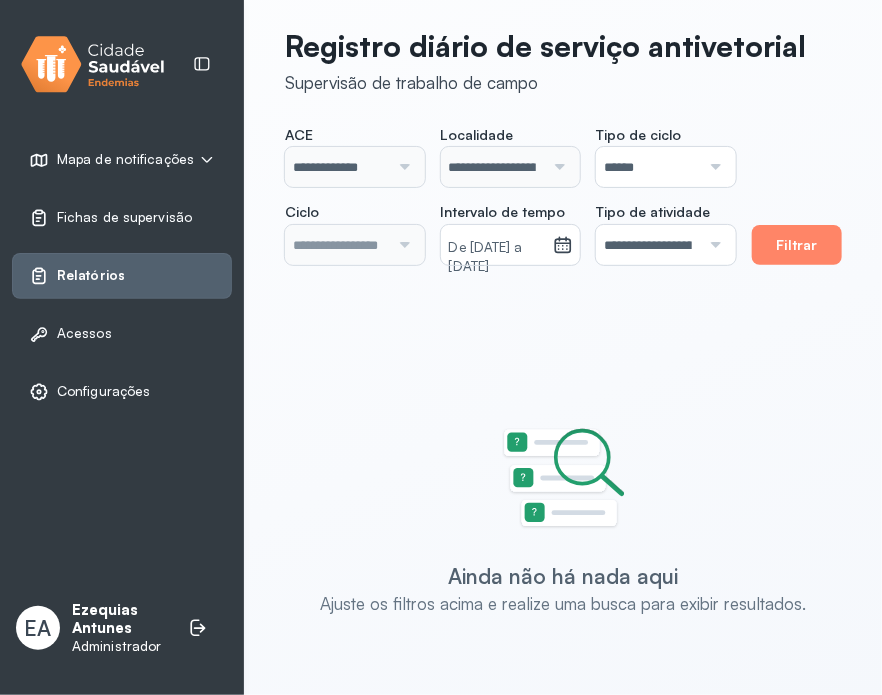 scroll, scrollTop: 0, scrollLeft: 0, axis: both 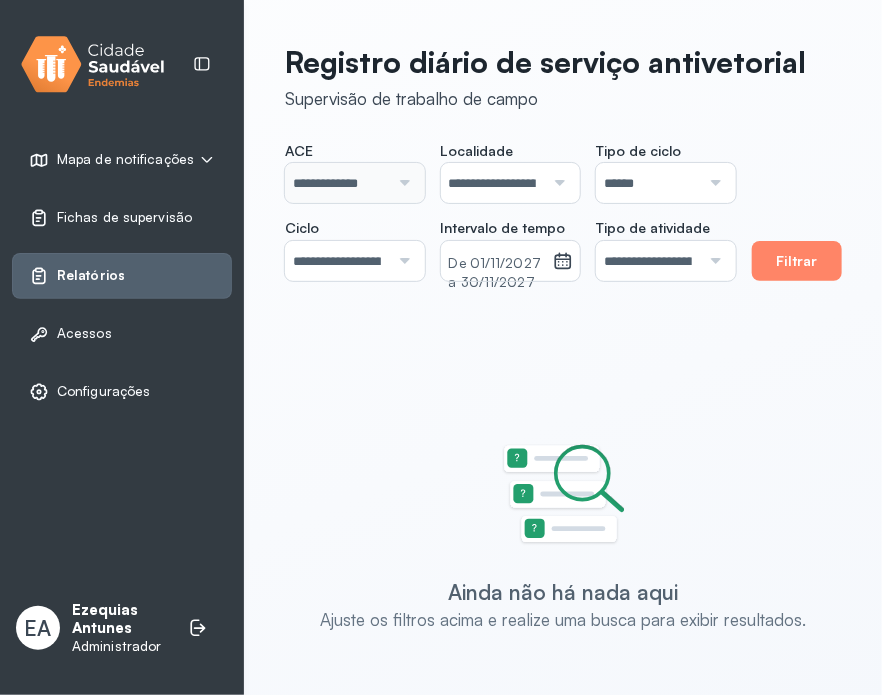click on "******" at bounding box center (648, 183) 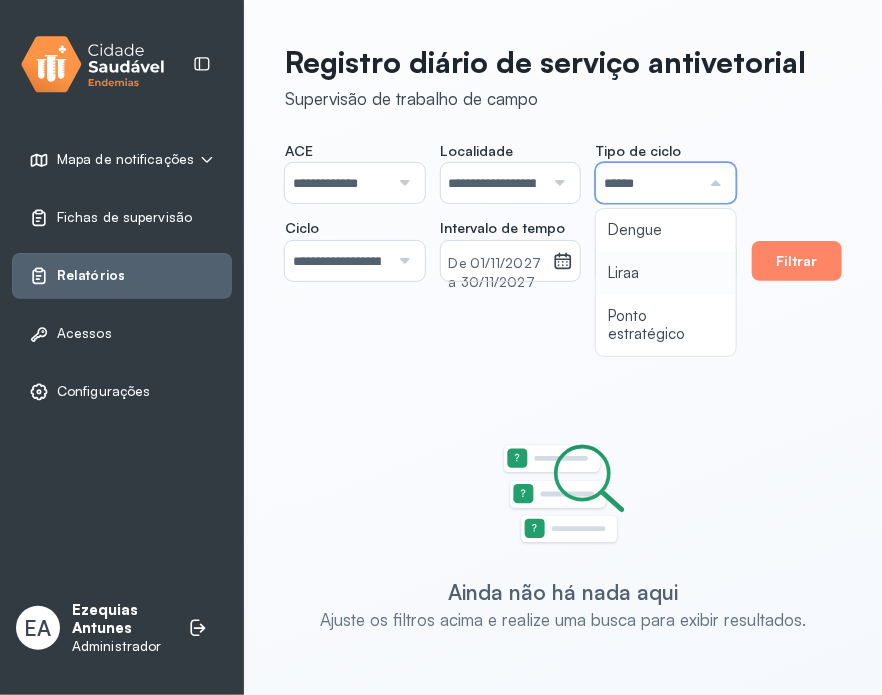 type on "**********" 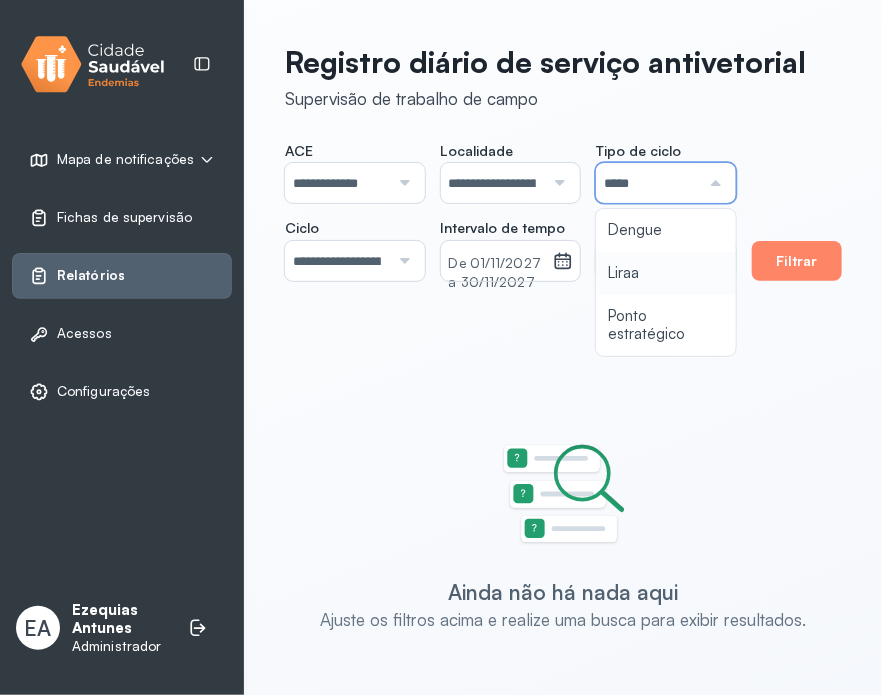 click on "**********" at bounding box center [510, 211] 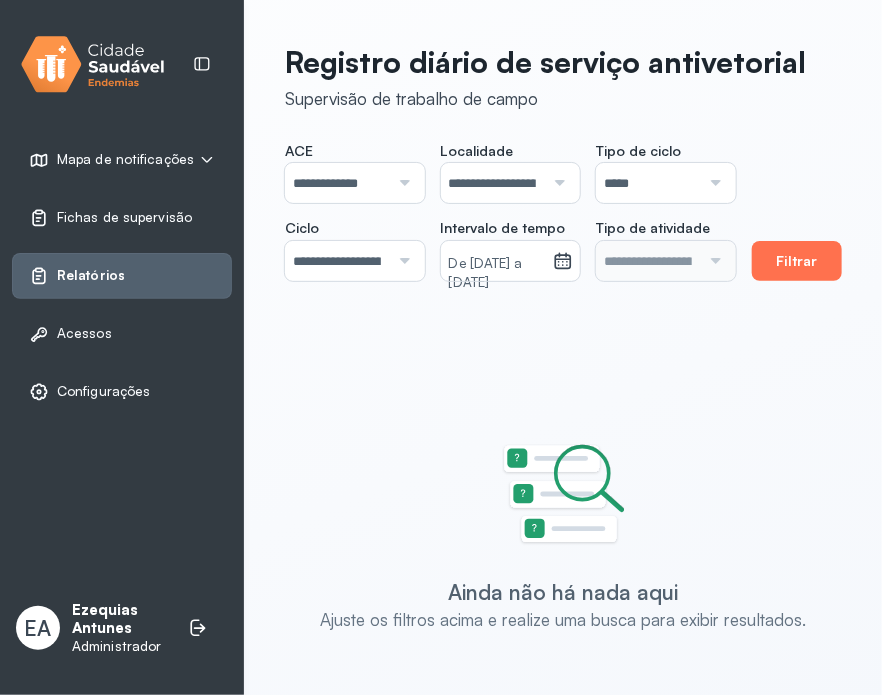 click on "Filtrar" at bounding box center [797, 261] 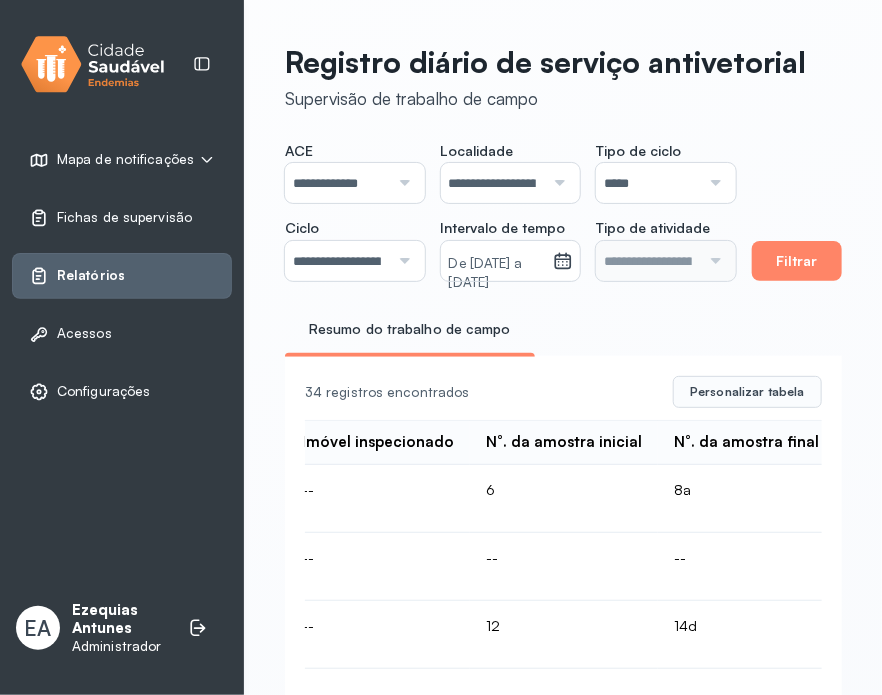 scroll, scrollTop: 0, scrollLeft: 607, axis: horizontal 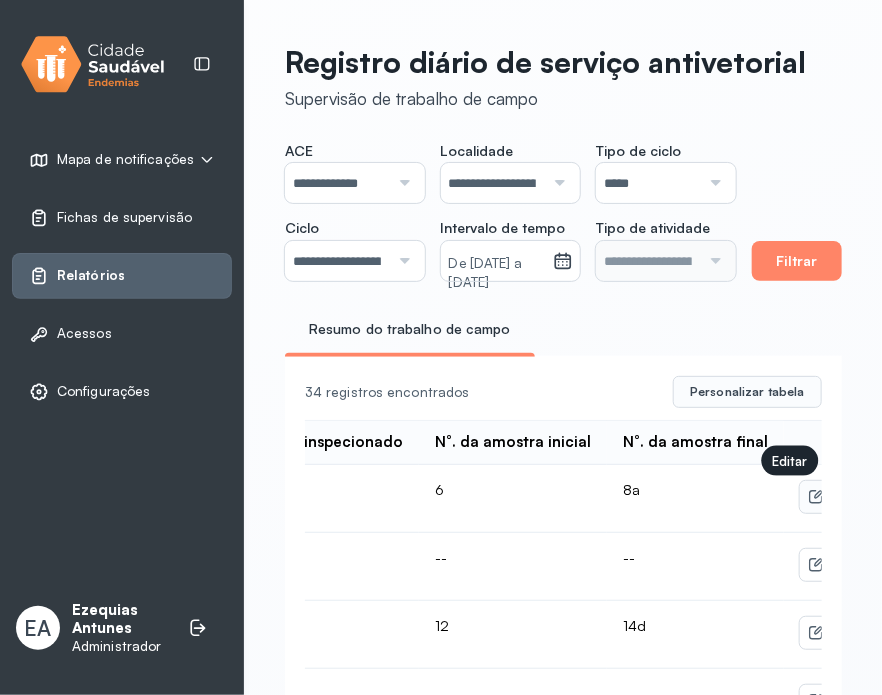click 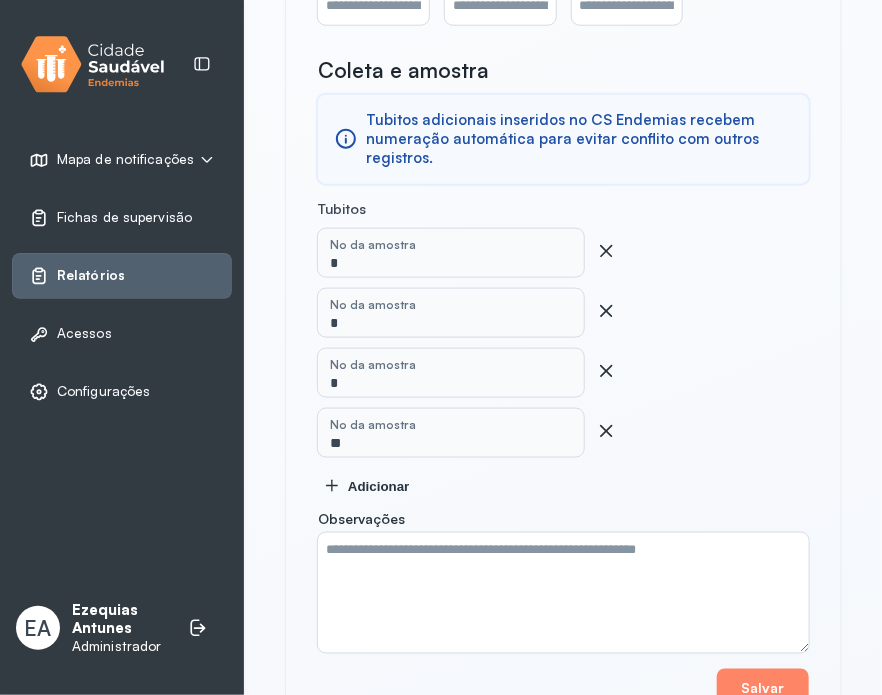 scroll, scrollTop: 637, scrollLeft: 0, axis: vertical 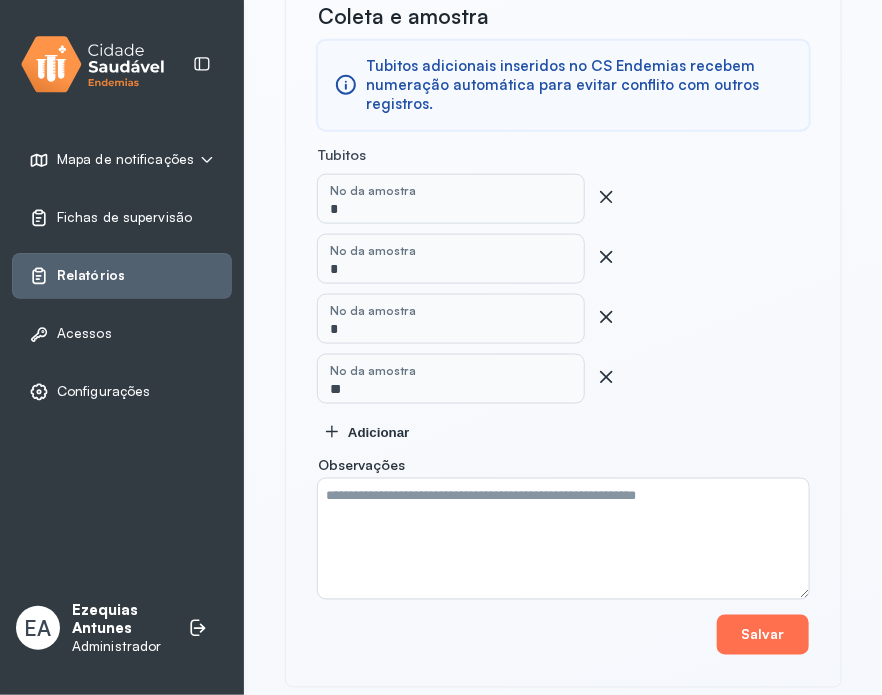 click on "Salvar" at bounding box center [763, 635] 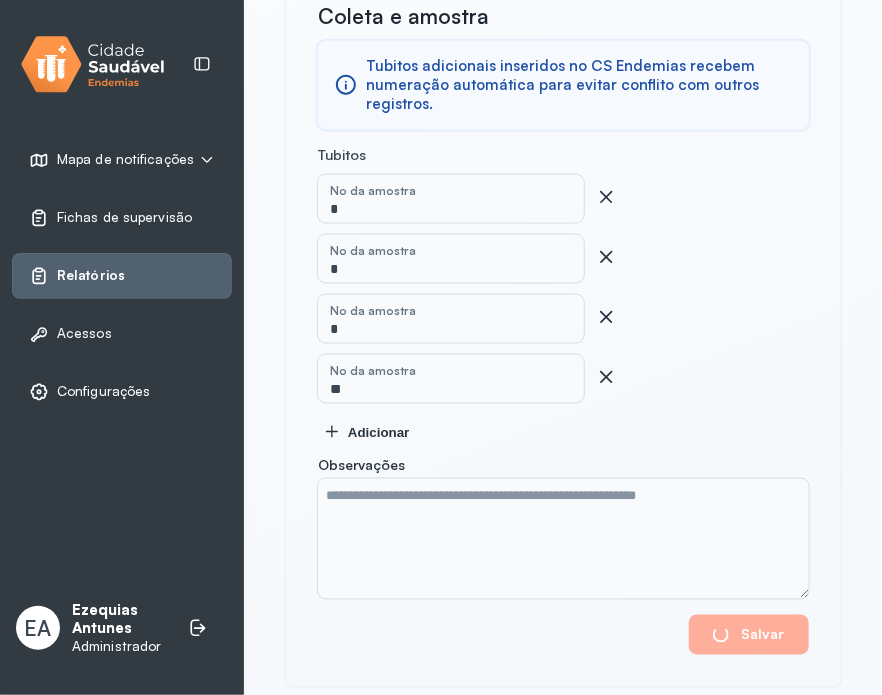 type 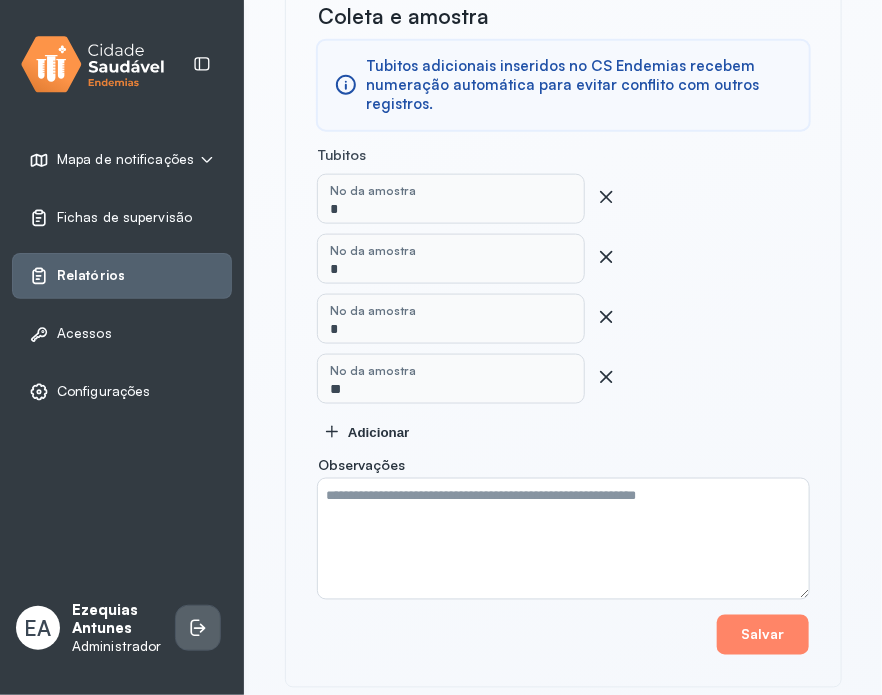 click 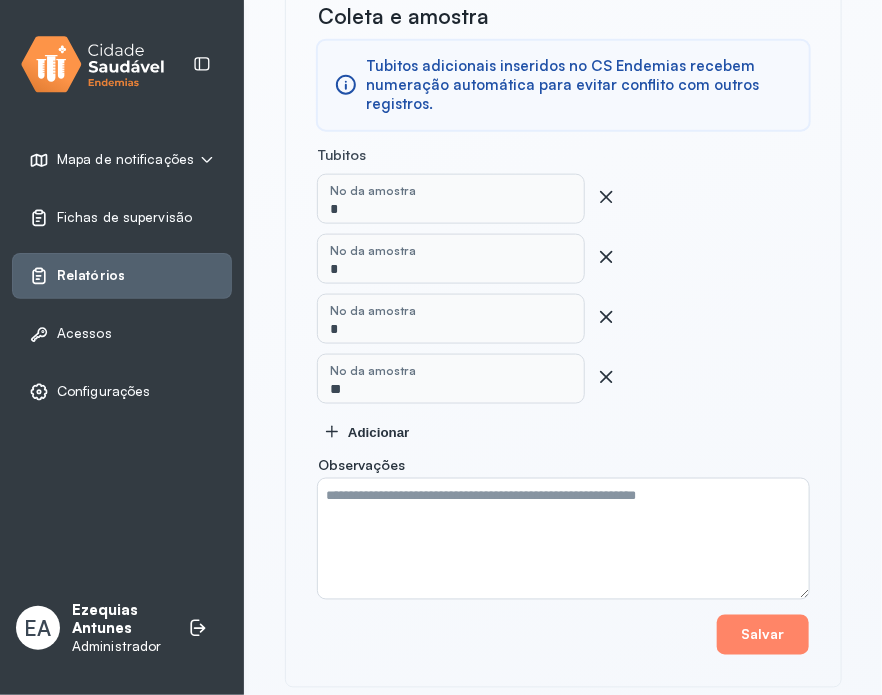 scroll, scrollTop: 619, scrollLeft: 0, axis: vertical 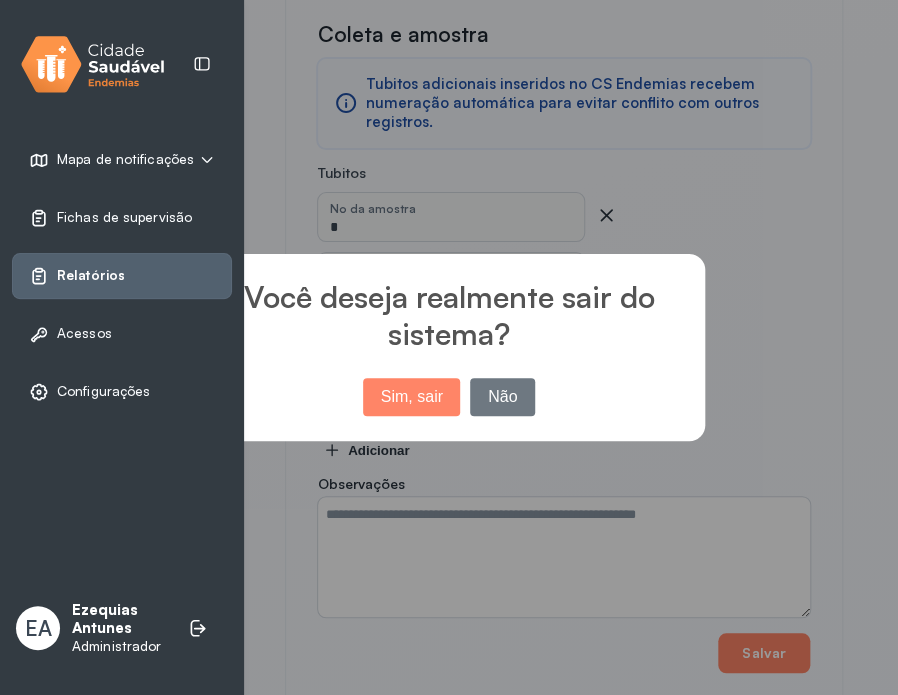 click on "Sim, sair" at bounding box center [411, 397] 